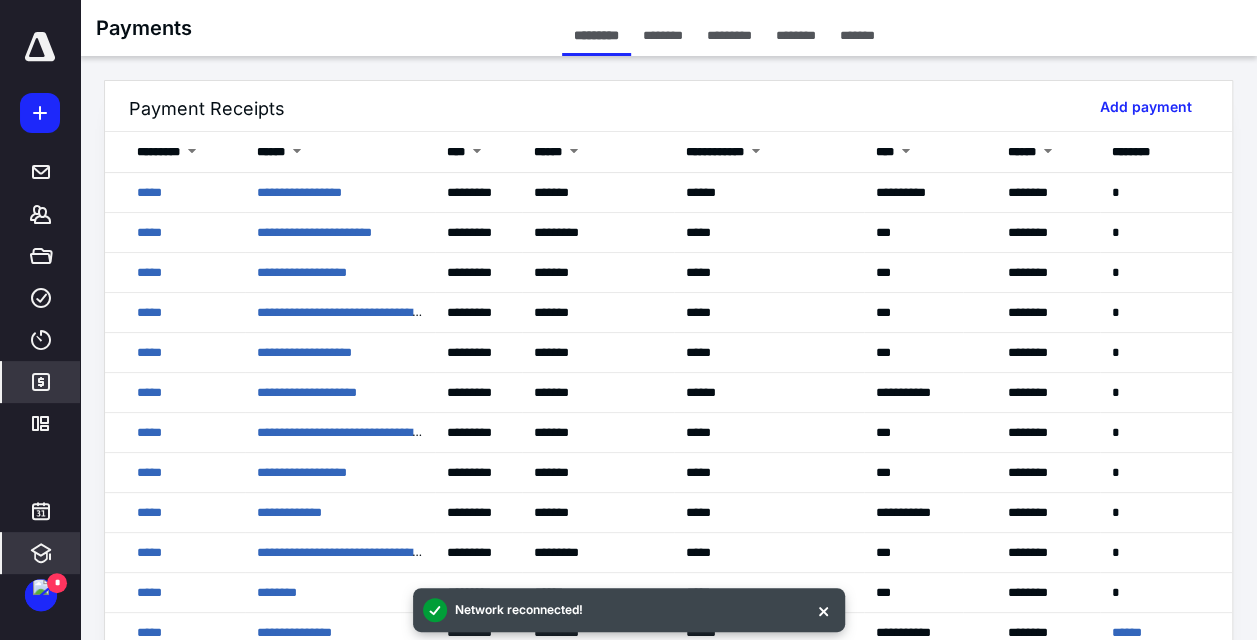 scroll, scrollTop: 0, scrollLeft: 0, axis: both 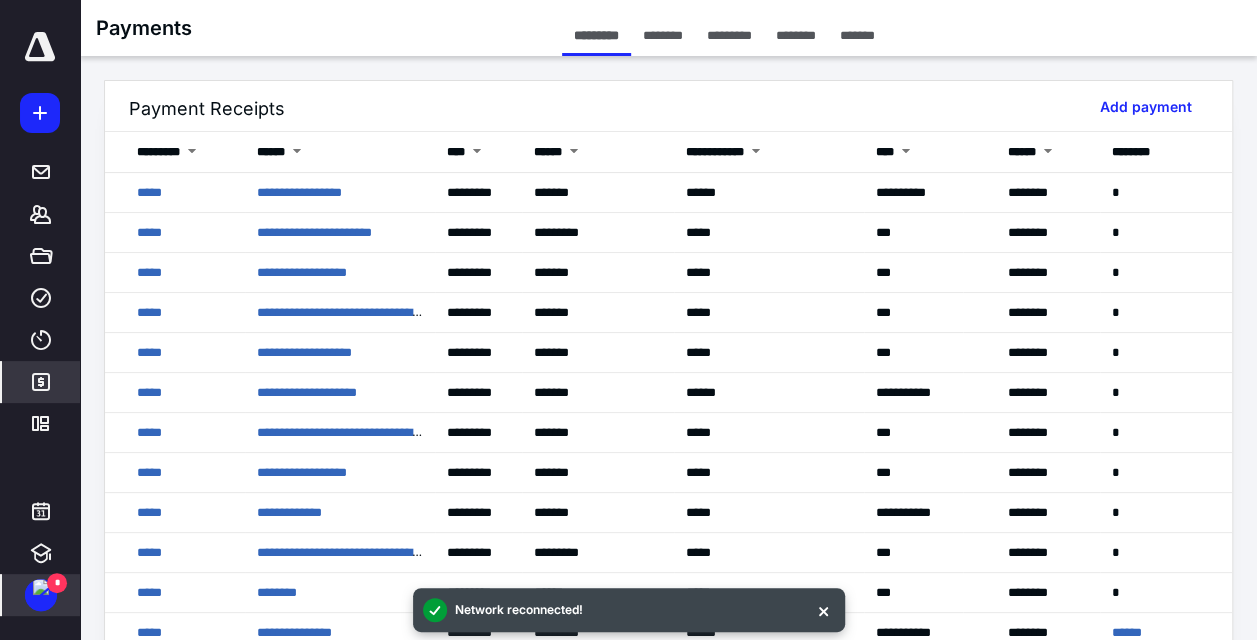 click at bounding box center [41, 587] 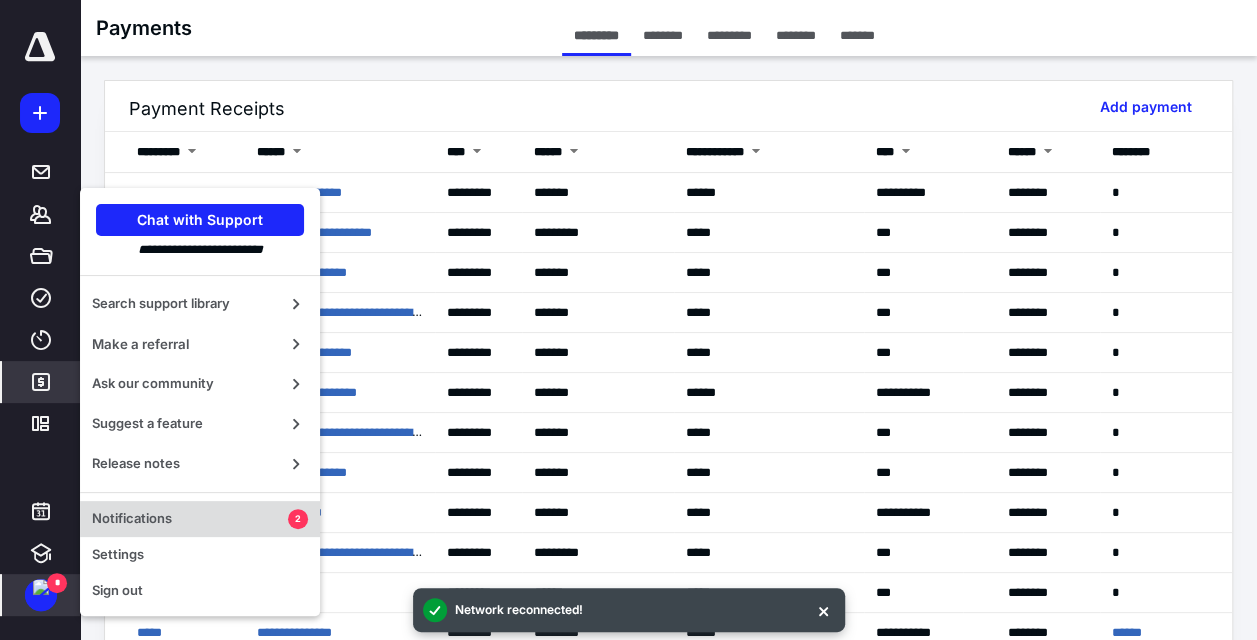 click on "Notifications" at bounding box center [190, 519] 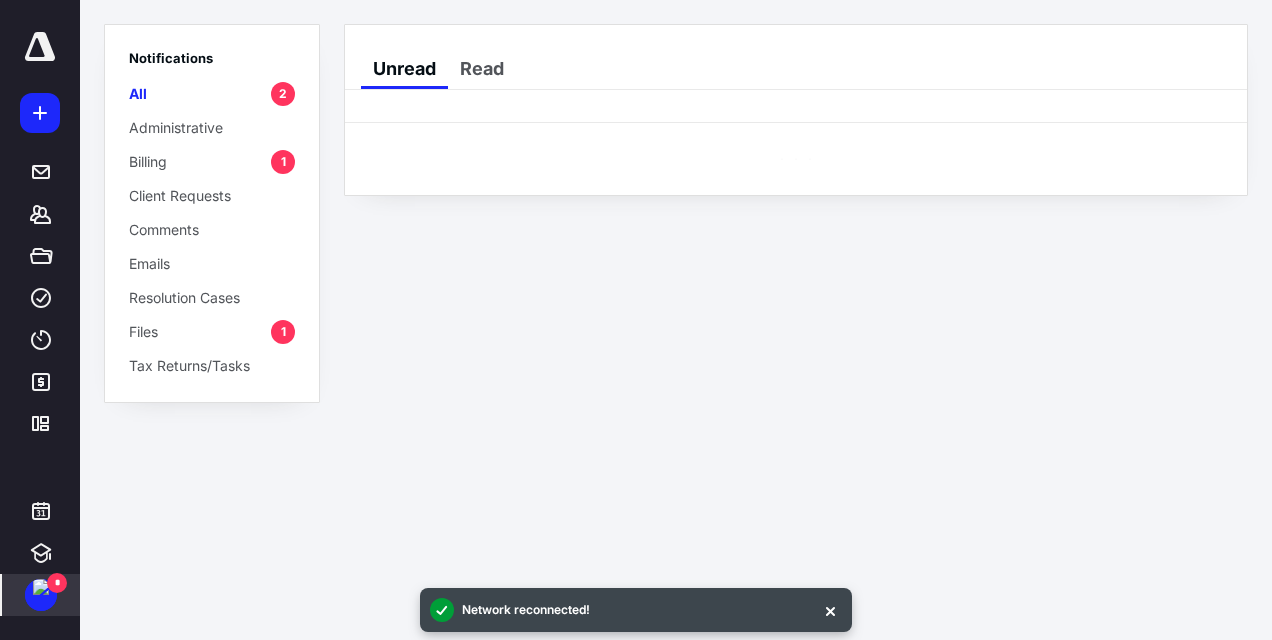 click on "Billing 1" at bounding box center (212, 161) 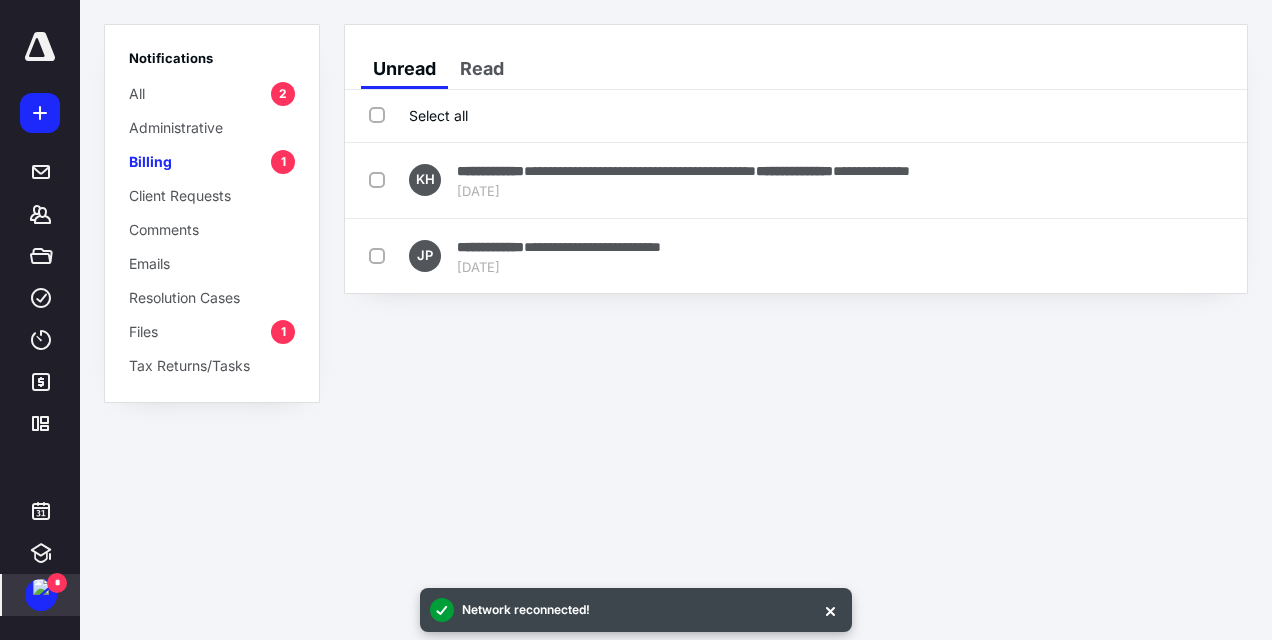 click on "Files 1" at bounding box center (212, 331) 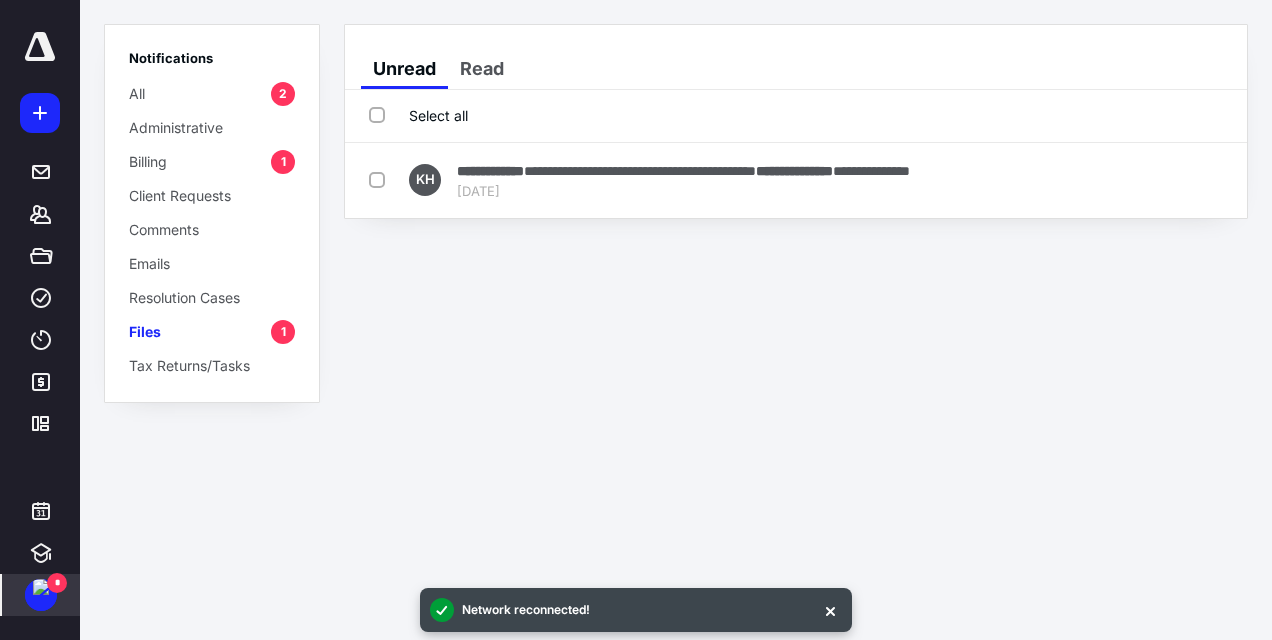 click on "Billing 1" at bounding box center (212, 161) 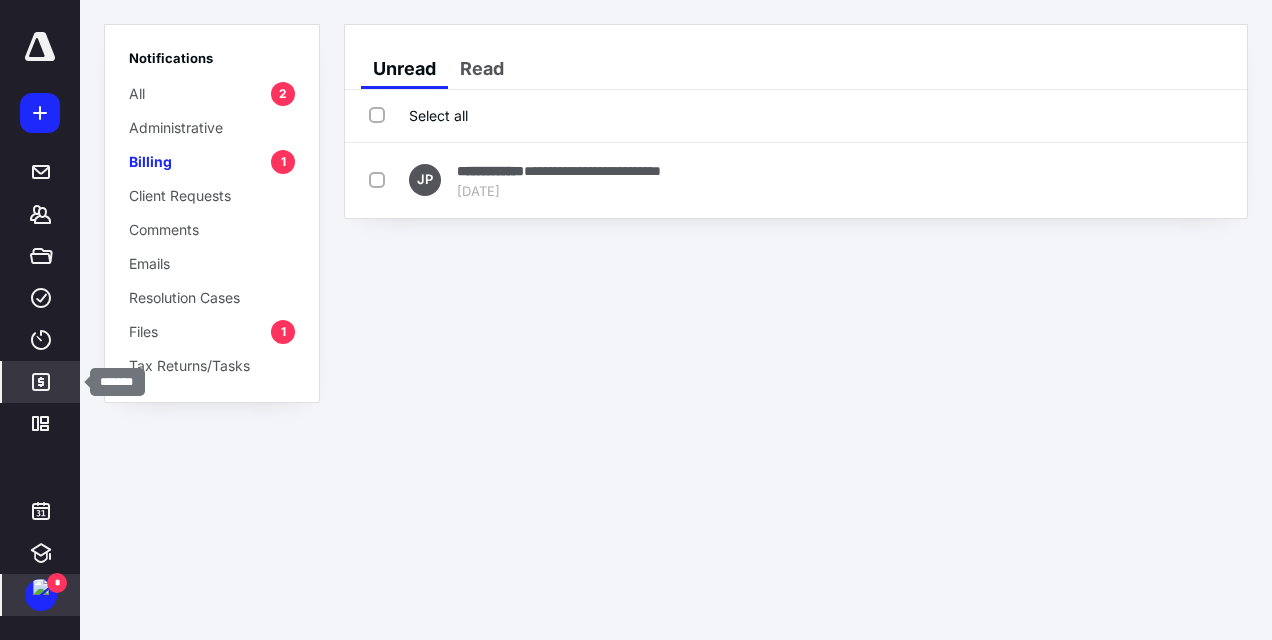 click 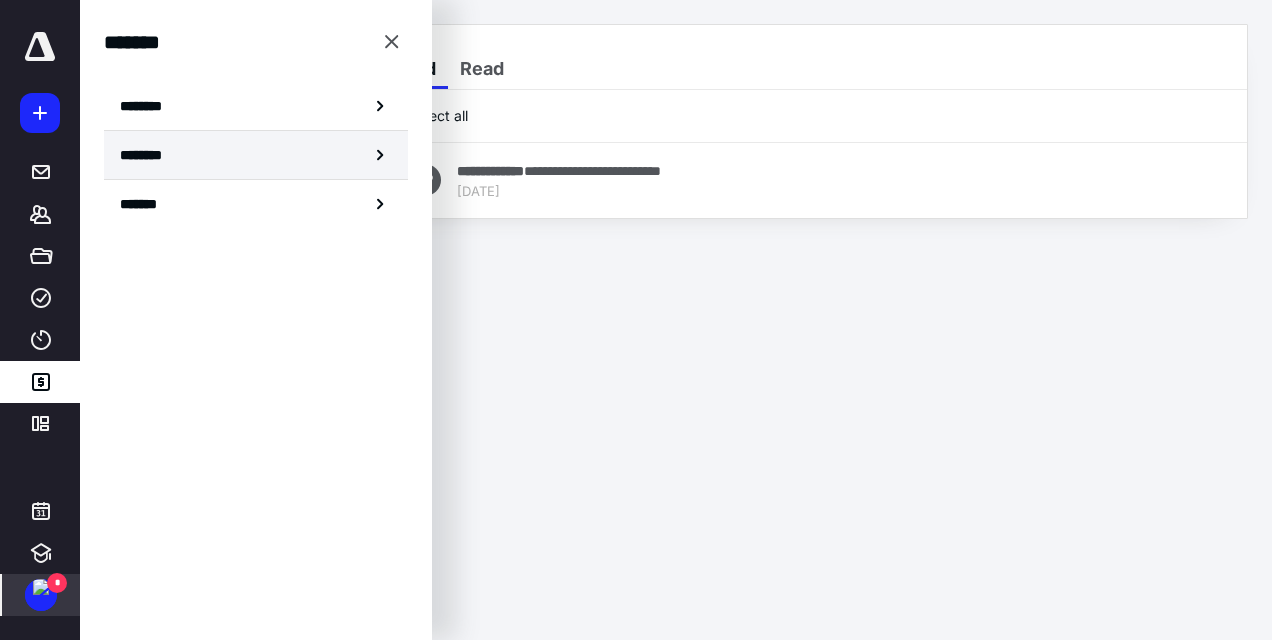 click on "********" at bounding box center (153, 155) 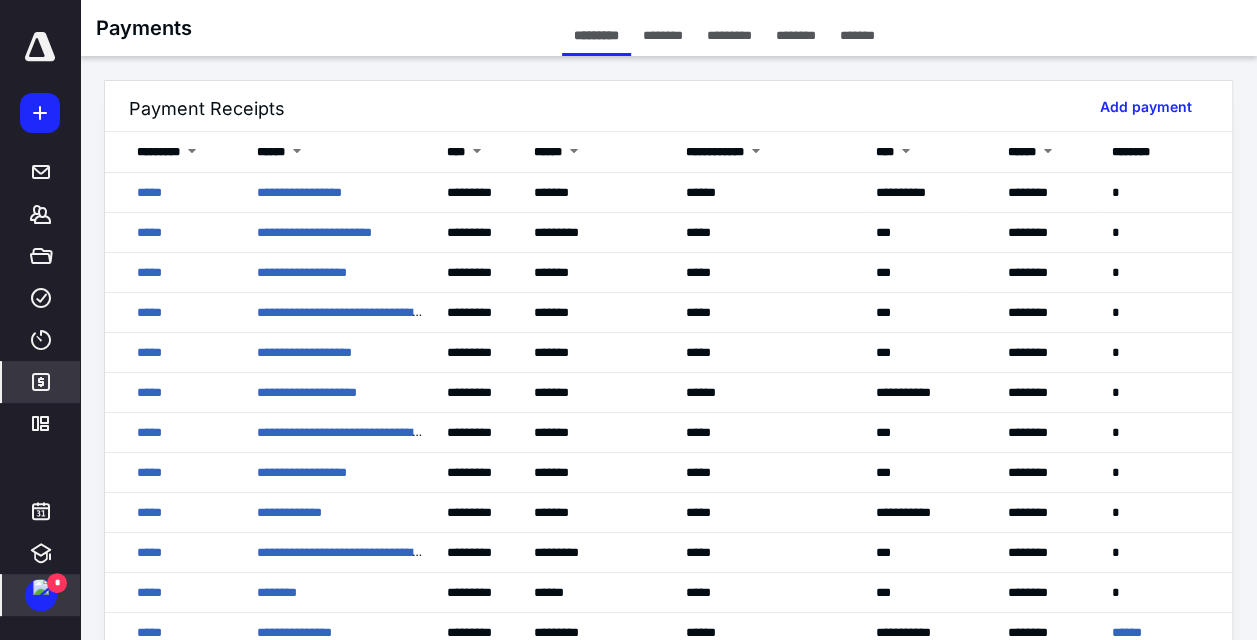 click on "*" at bounding box center [57, 583] 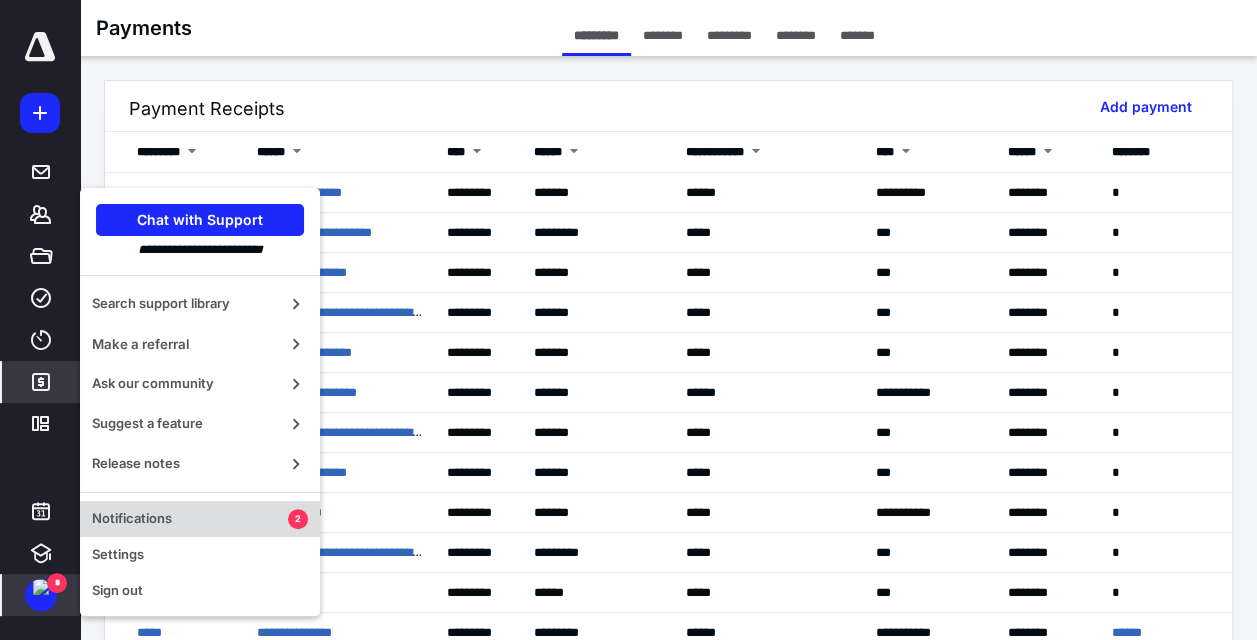 drag, startPoint x: 209, startPoint y: 512, endPoint x: 224, endPoint y: 504, distance: 17 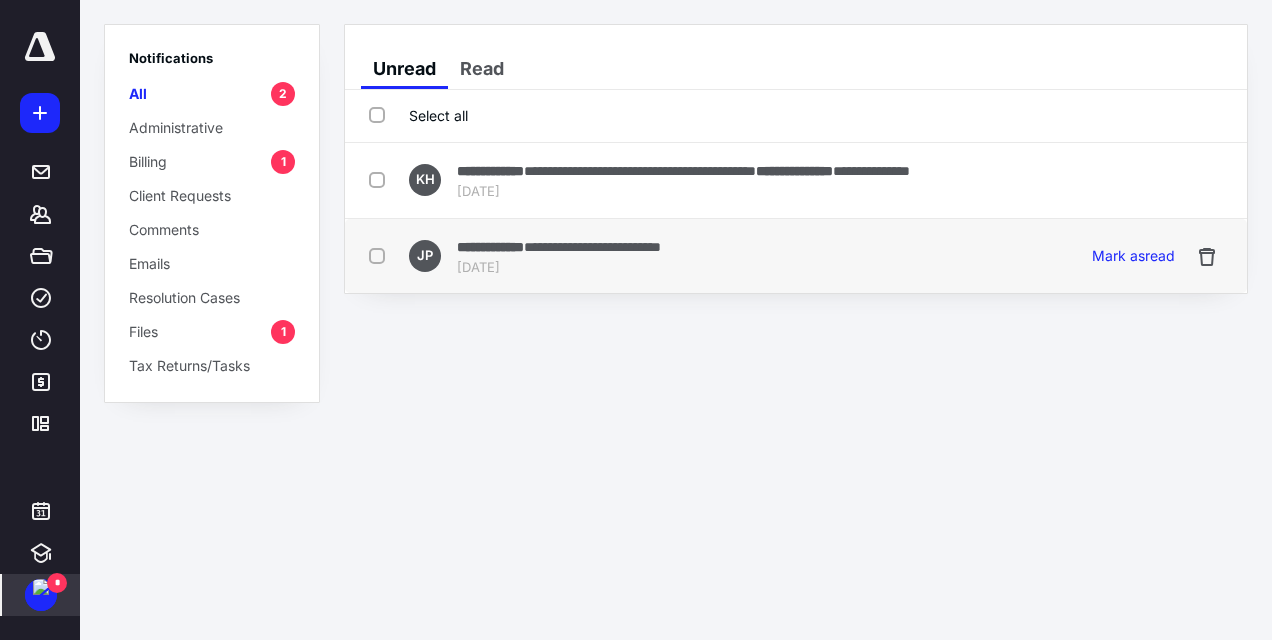 click at bounding box center [381, 255] 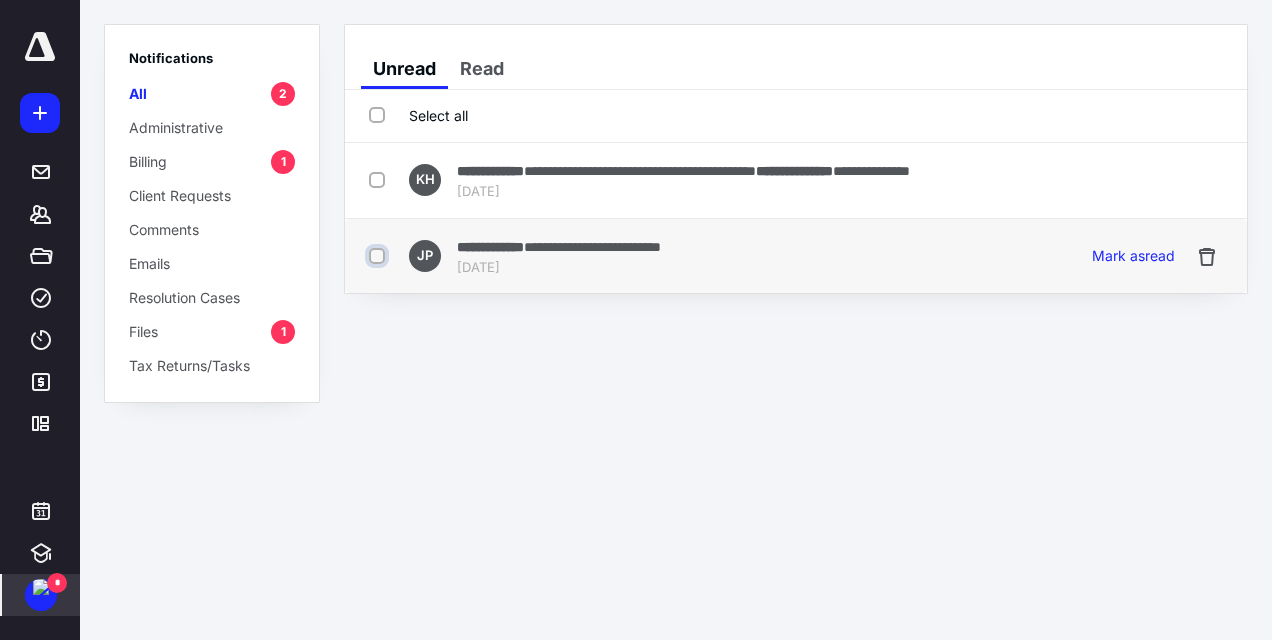 click at bounding box center [379, 256] 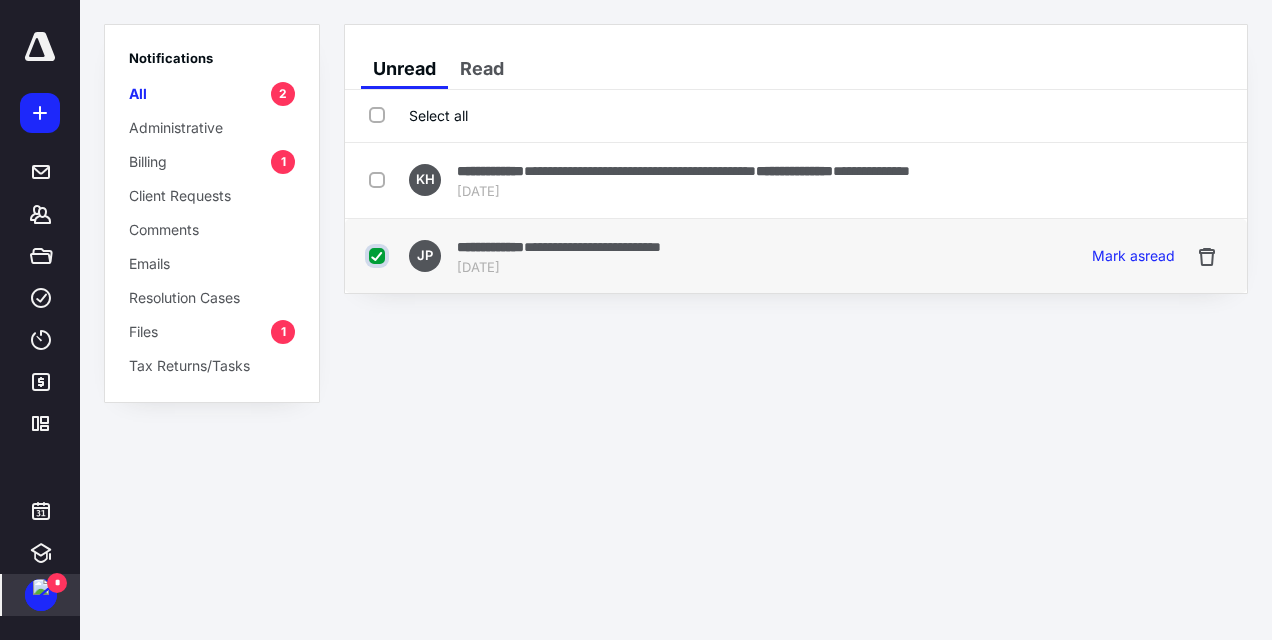 checkbox on "true" 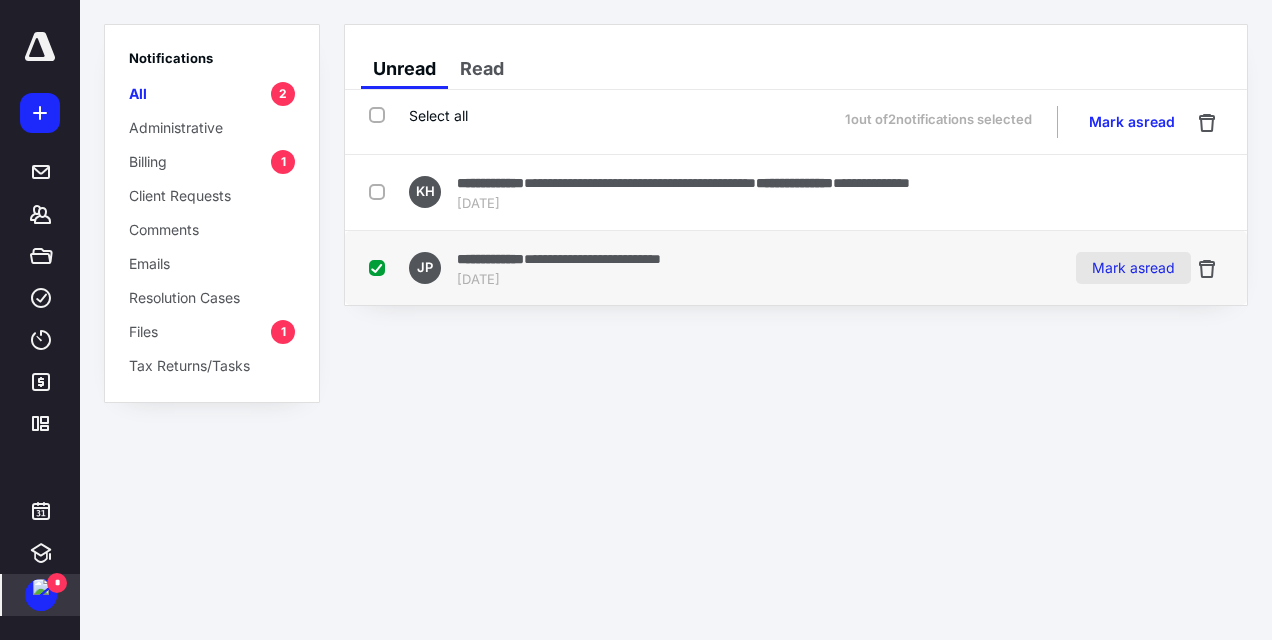 click on "Mark as  read" at bounding box center (1133, 268) 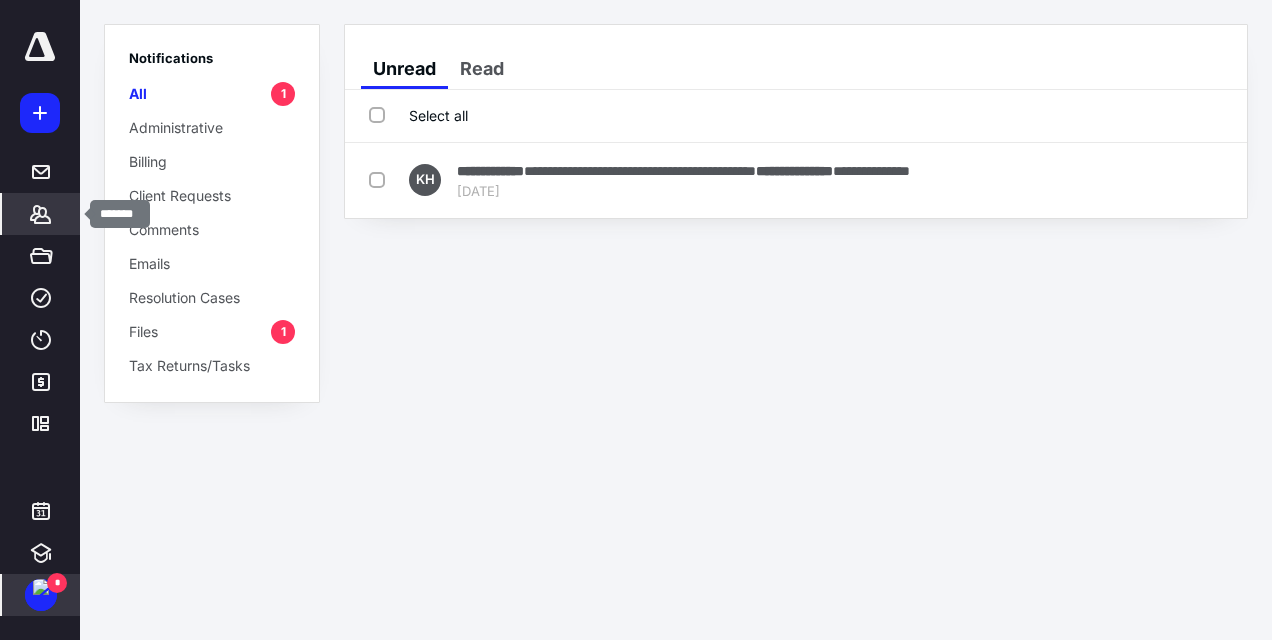 click 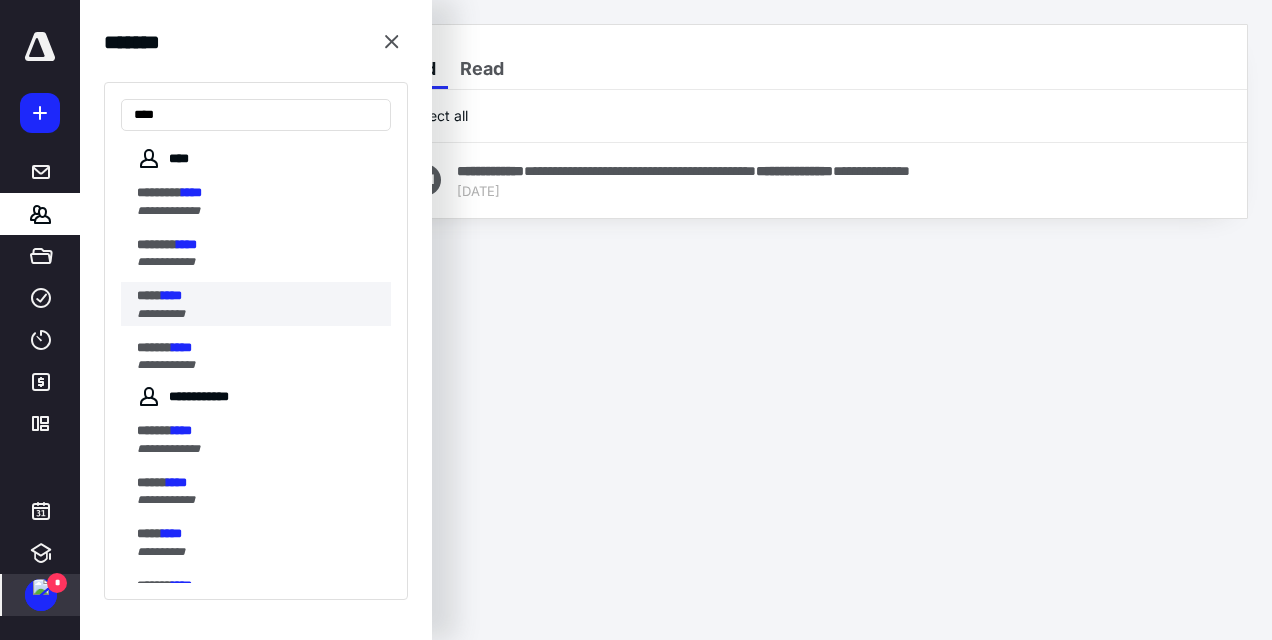 type on "****" 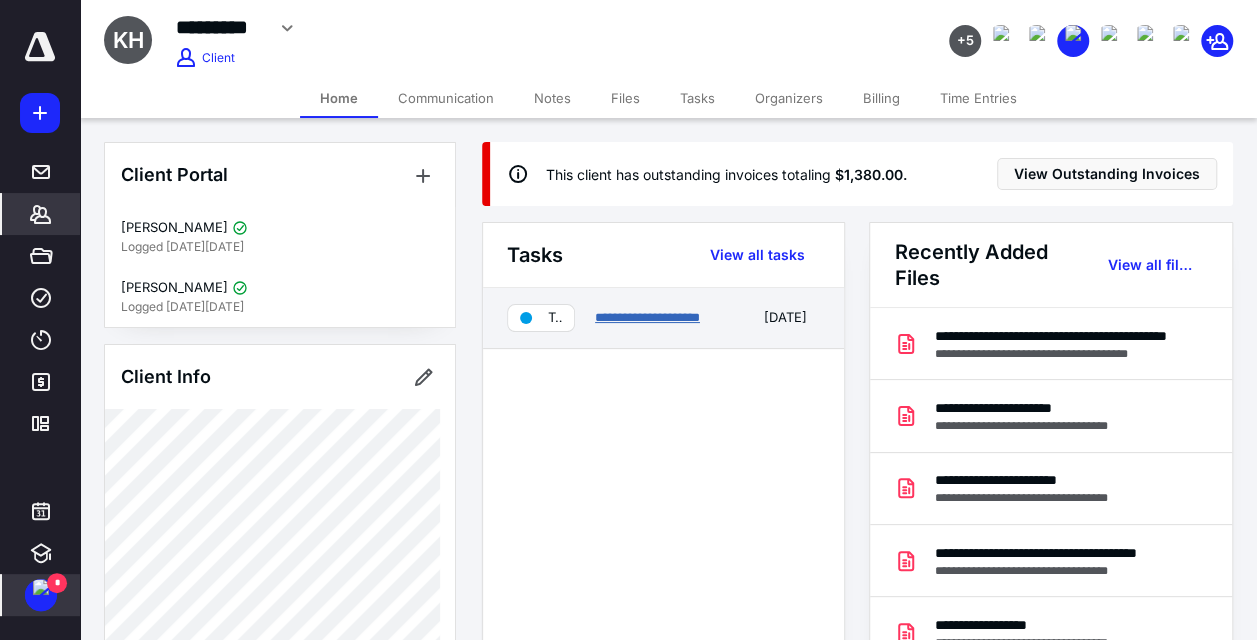 click on "**********" at bounding box center [647, 317] 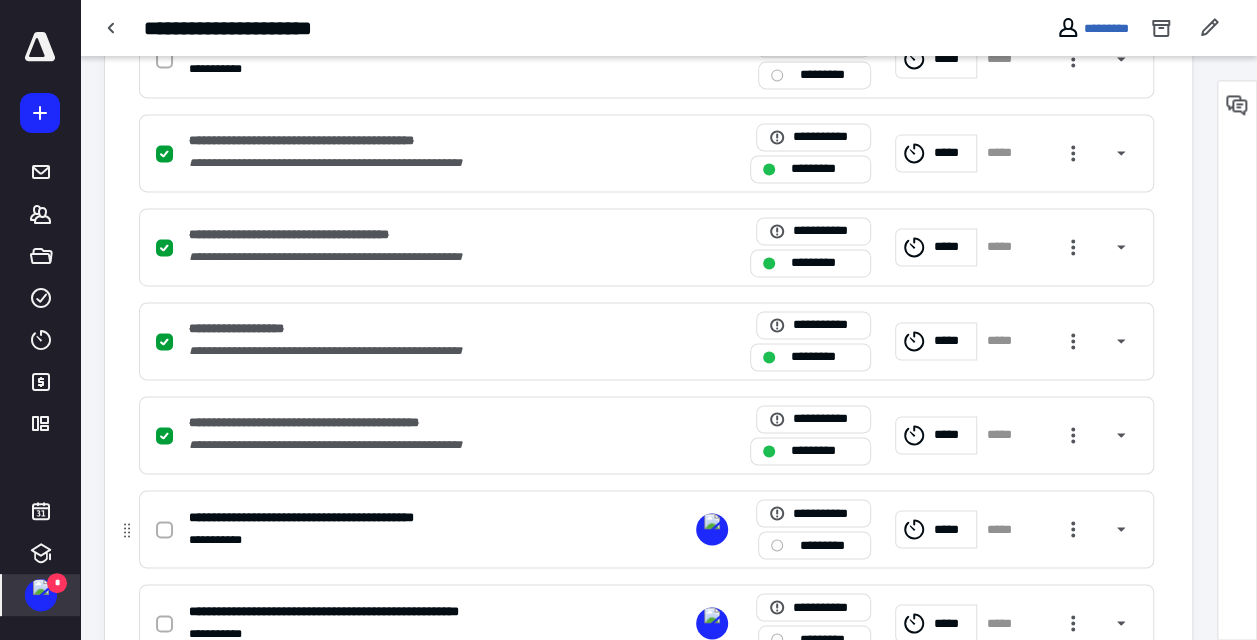 scroll, scrollTop: 1662, scrollLeft: 0, axis: vertical 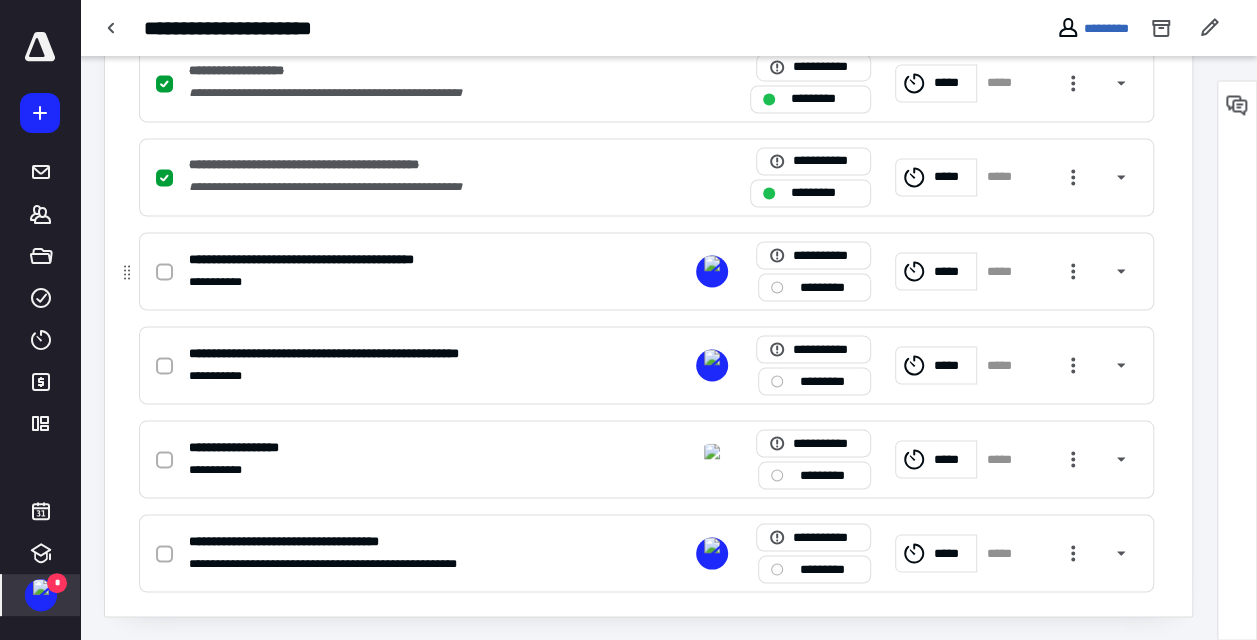 click 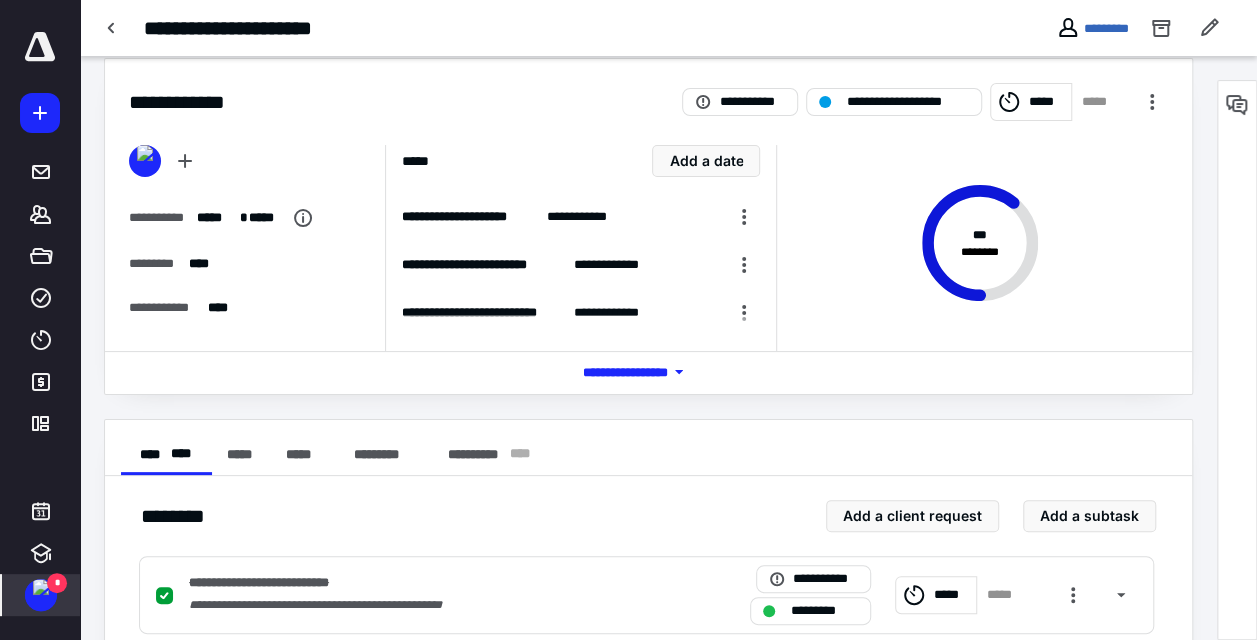 scroll, scrollTop: 0, scrollLeft: 0, axis: both 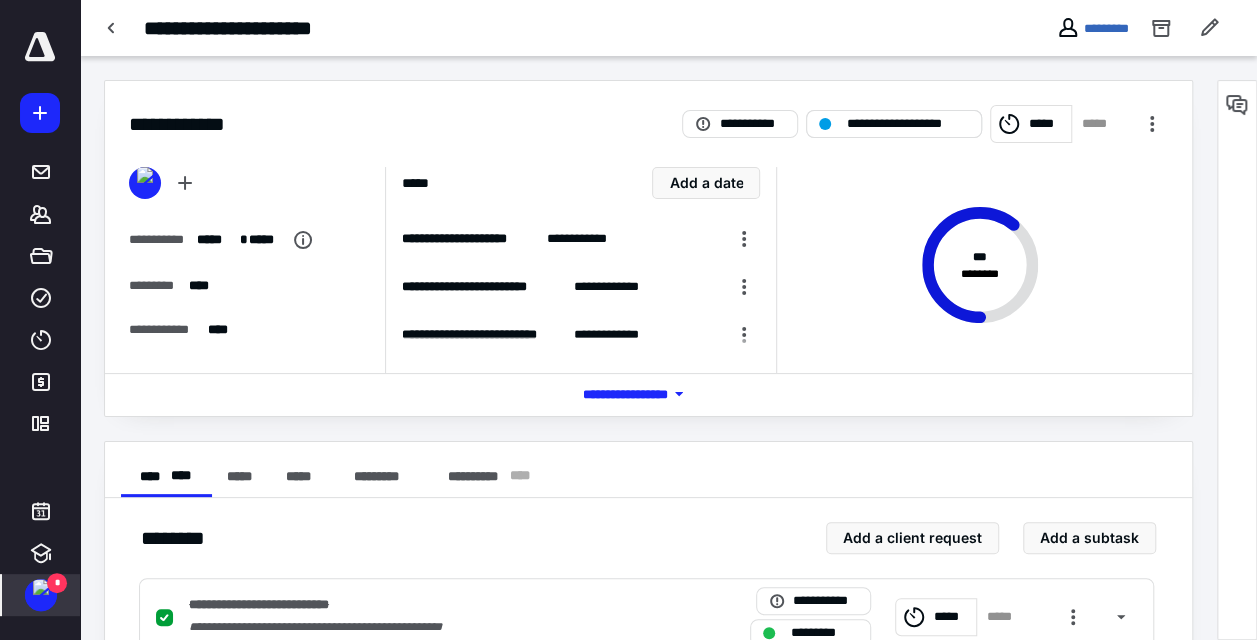 click on "**********" at bounding box center [908, 124] 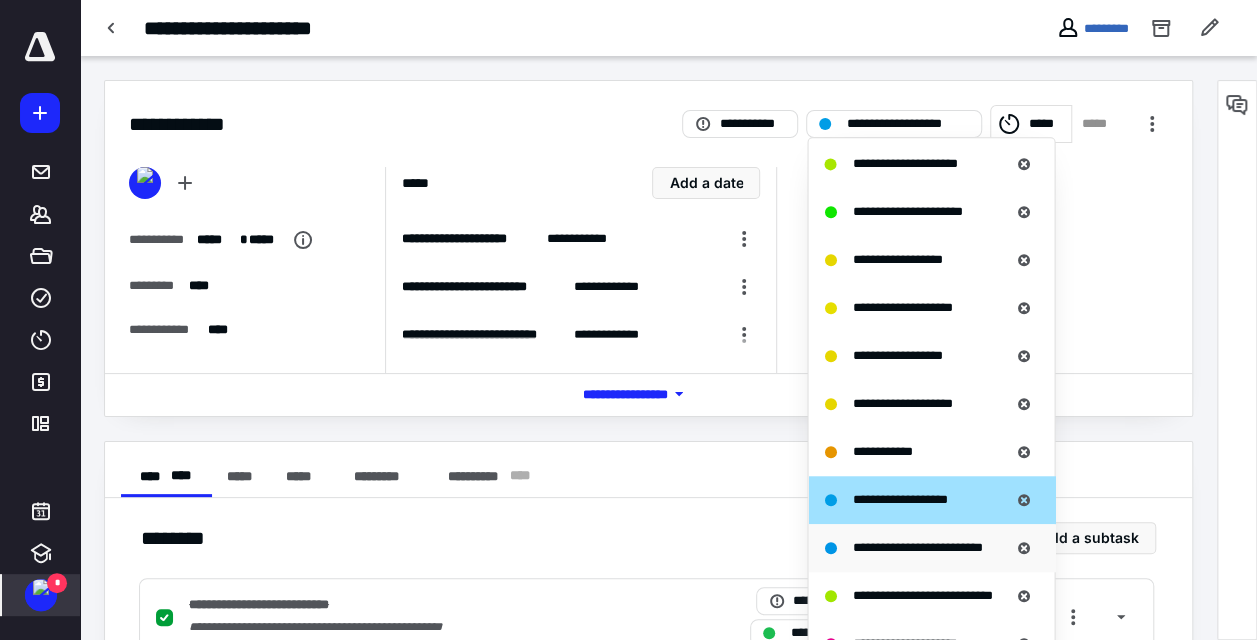 scroll, scrollTop: 1000, scrollLeft: 0, axis: vertical 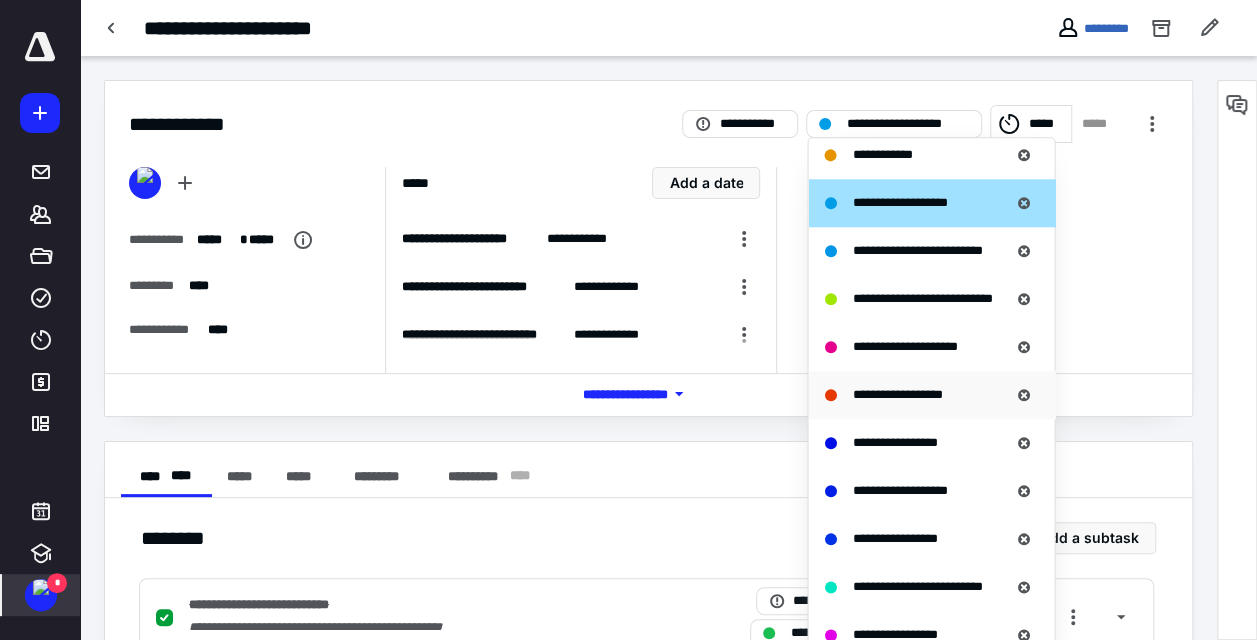click on "**********" at bounding box center (897, 394) 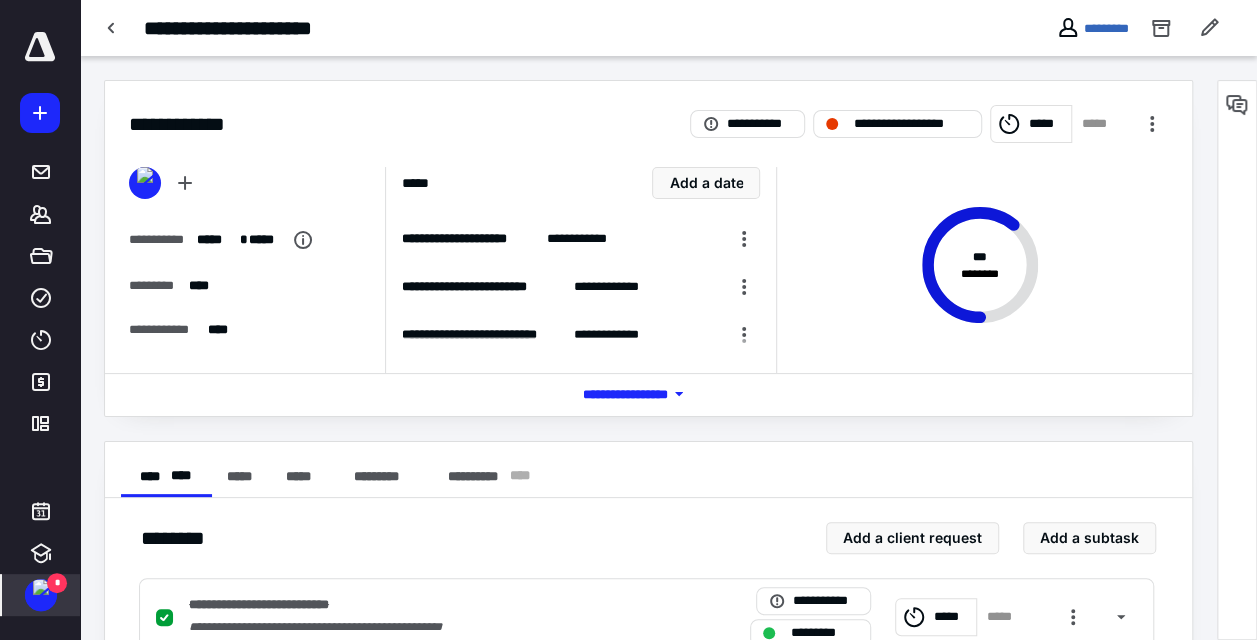 click at bounding box center (112, 28) 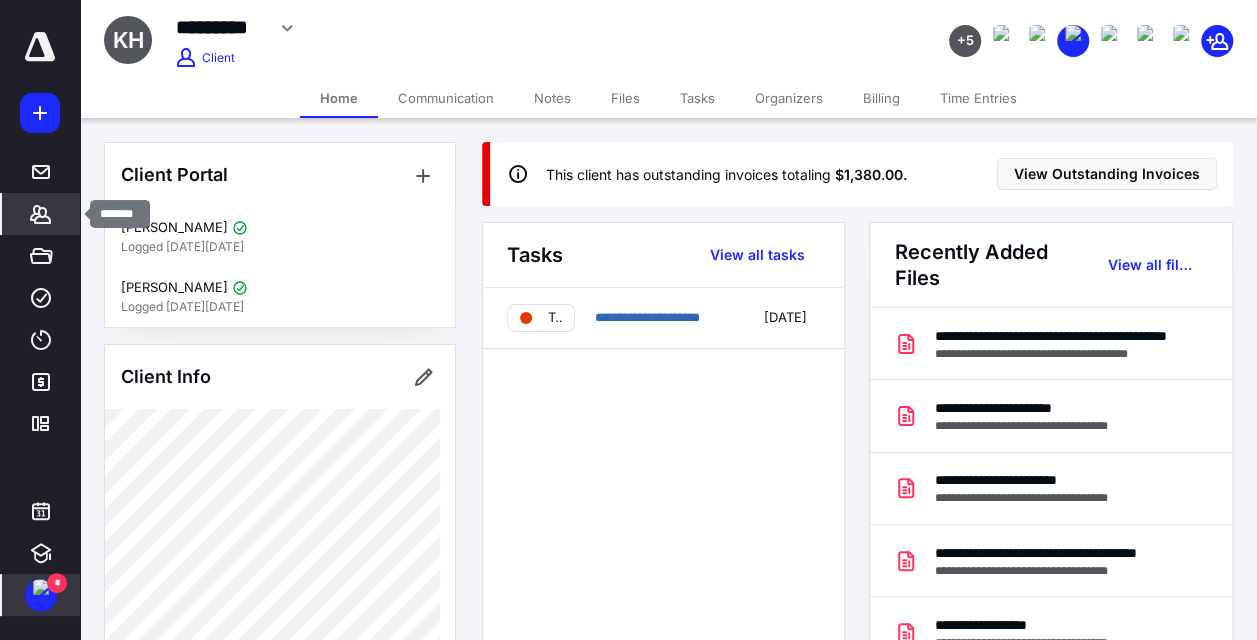 click on "*******" at bounding box center [41, 214] 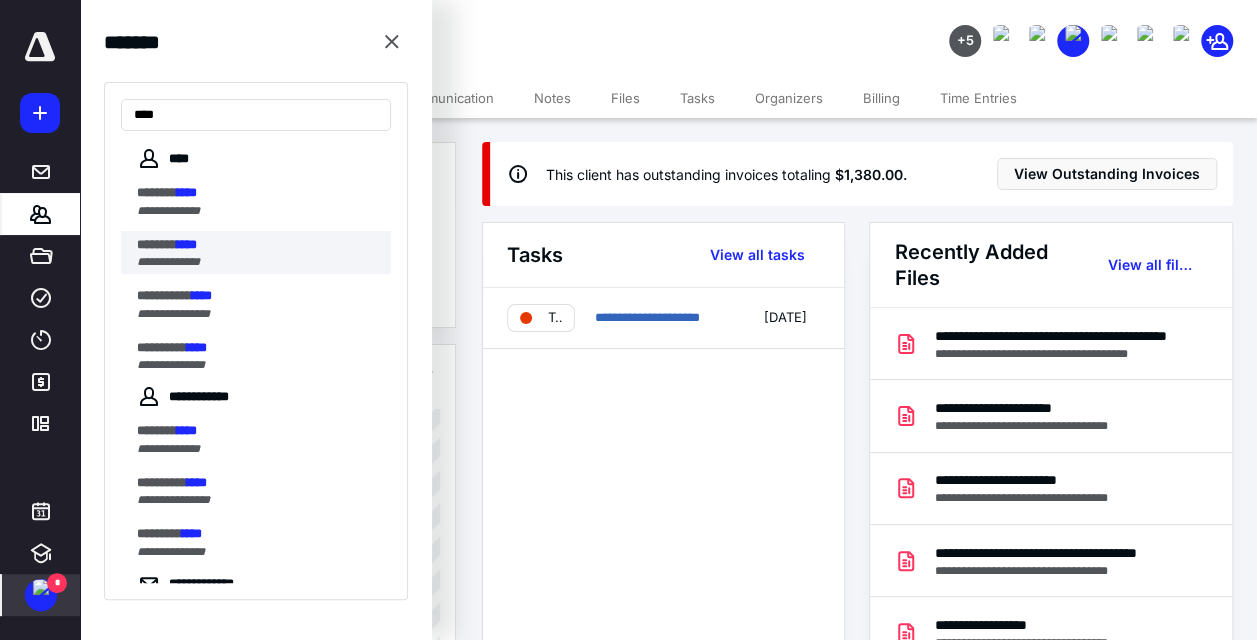type on "****" 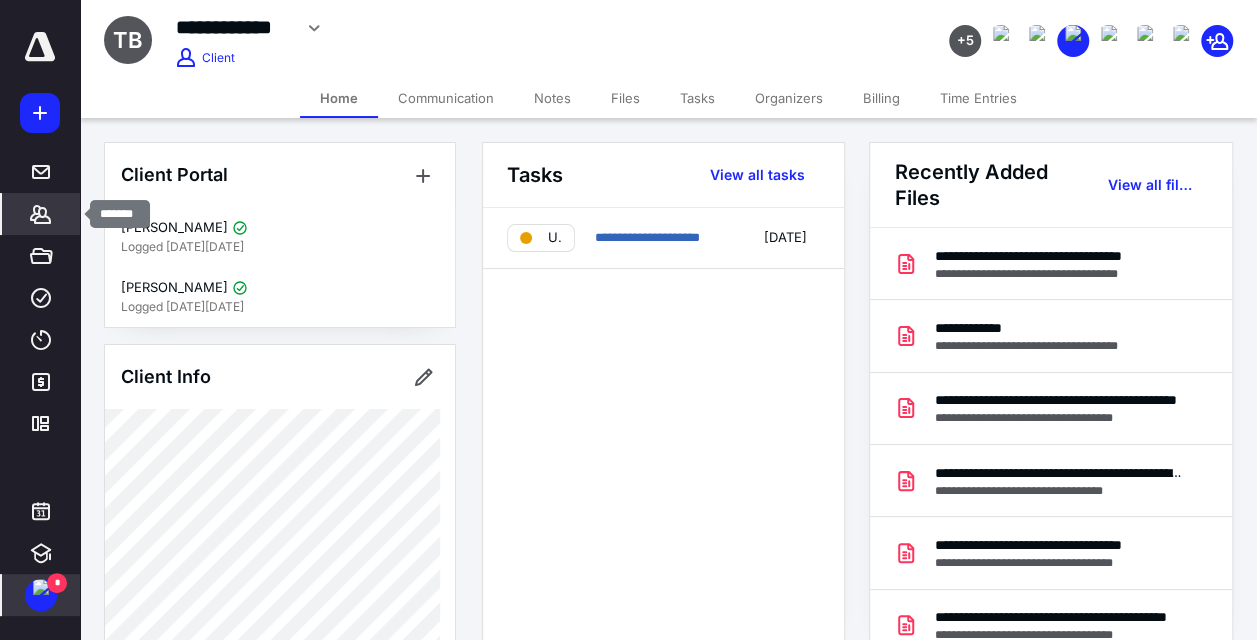 click 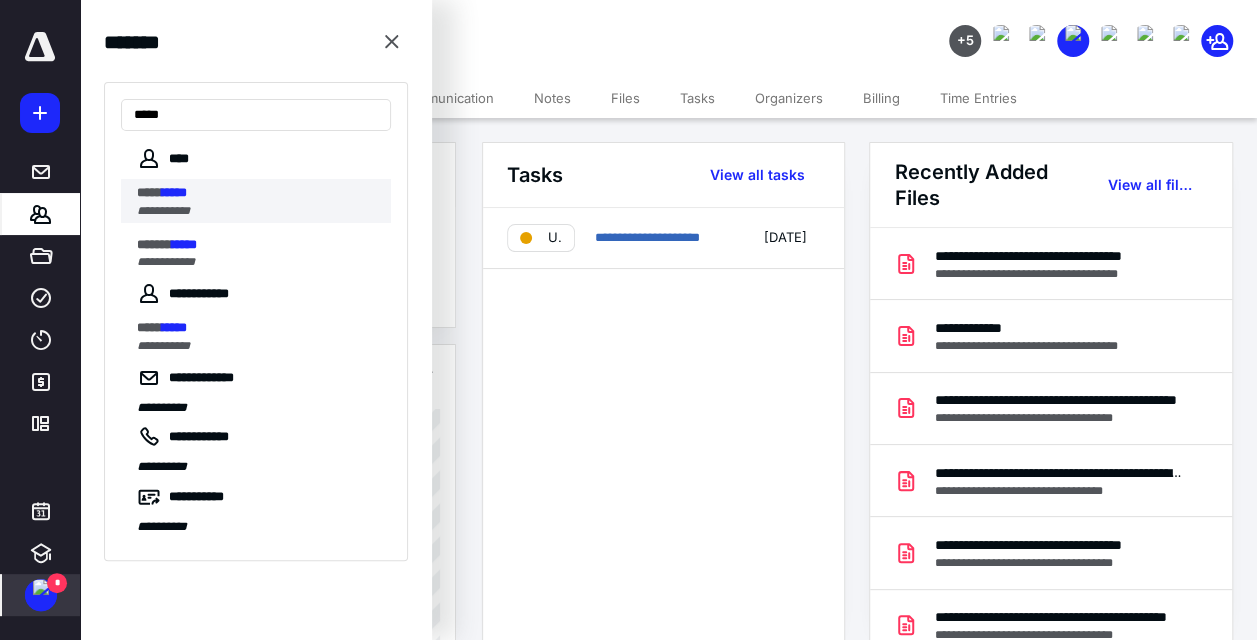type on "*****" 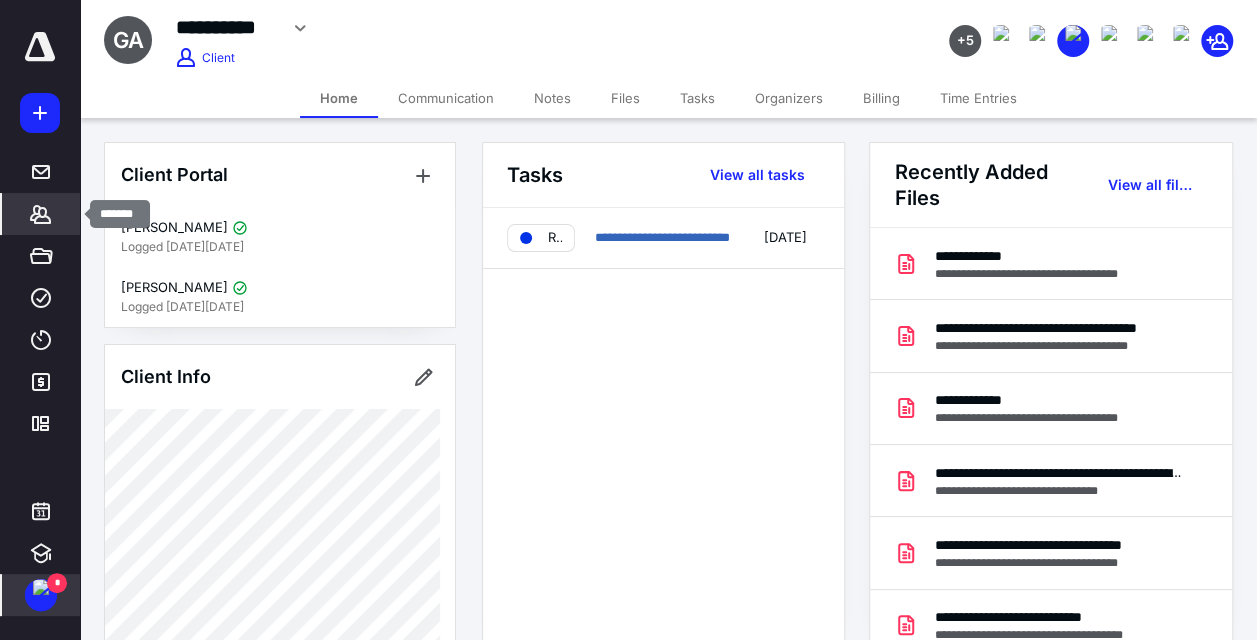 click on "*******" at bounding box center [41, 214] 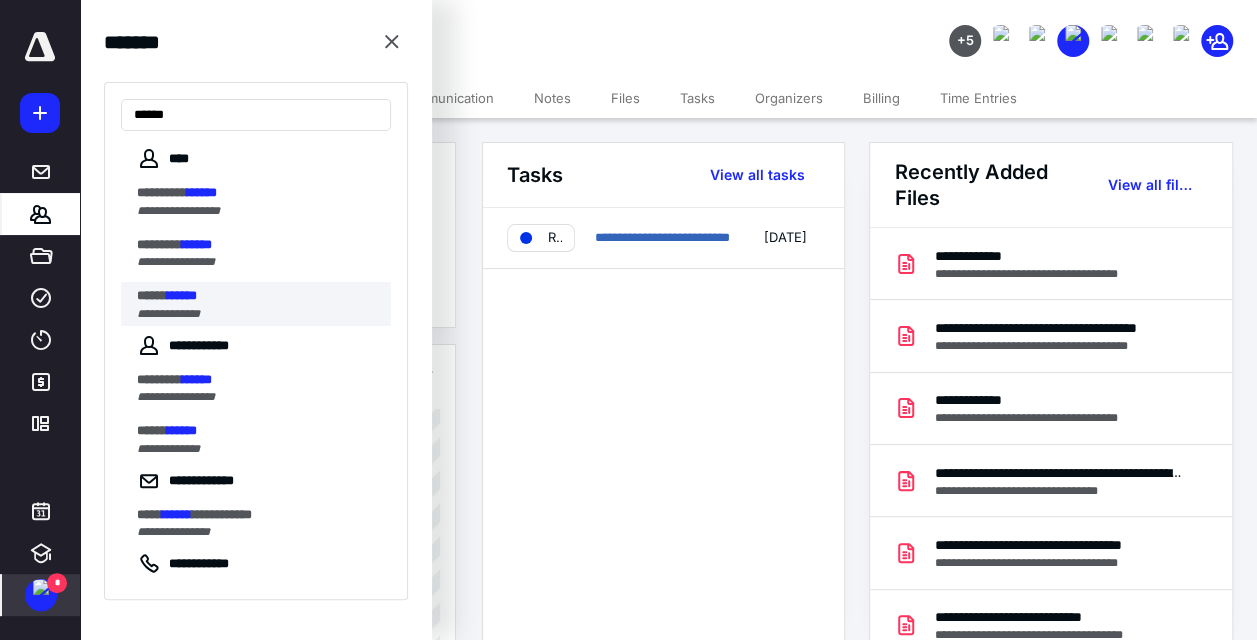 type on "******" 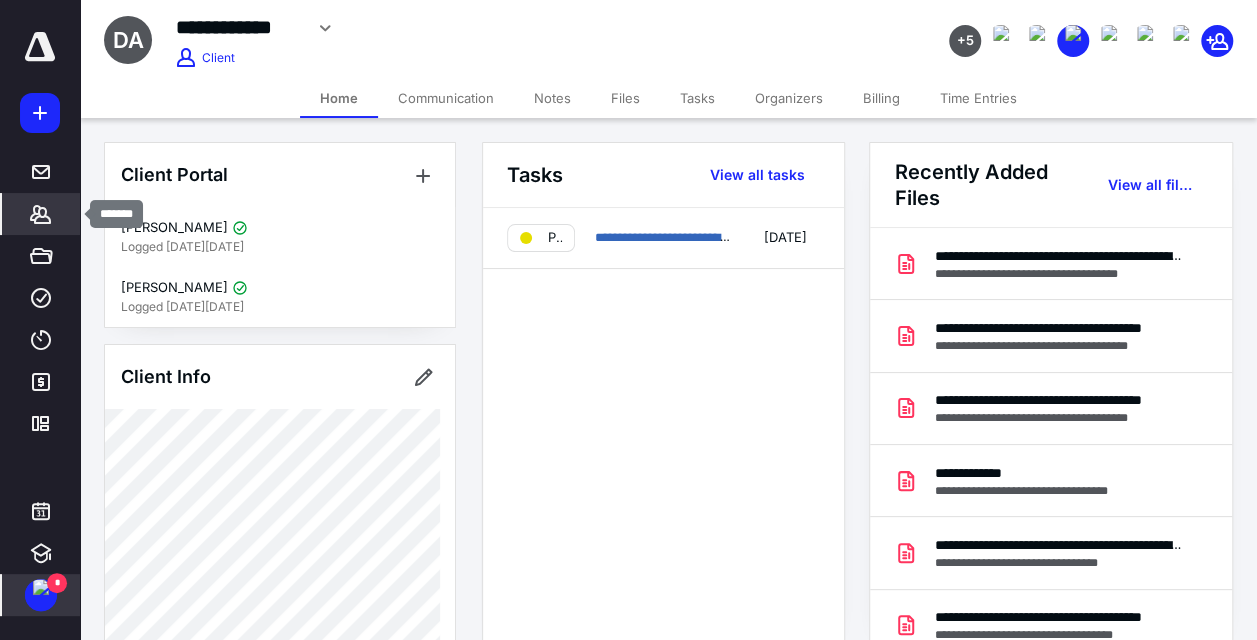 click 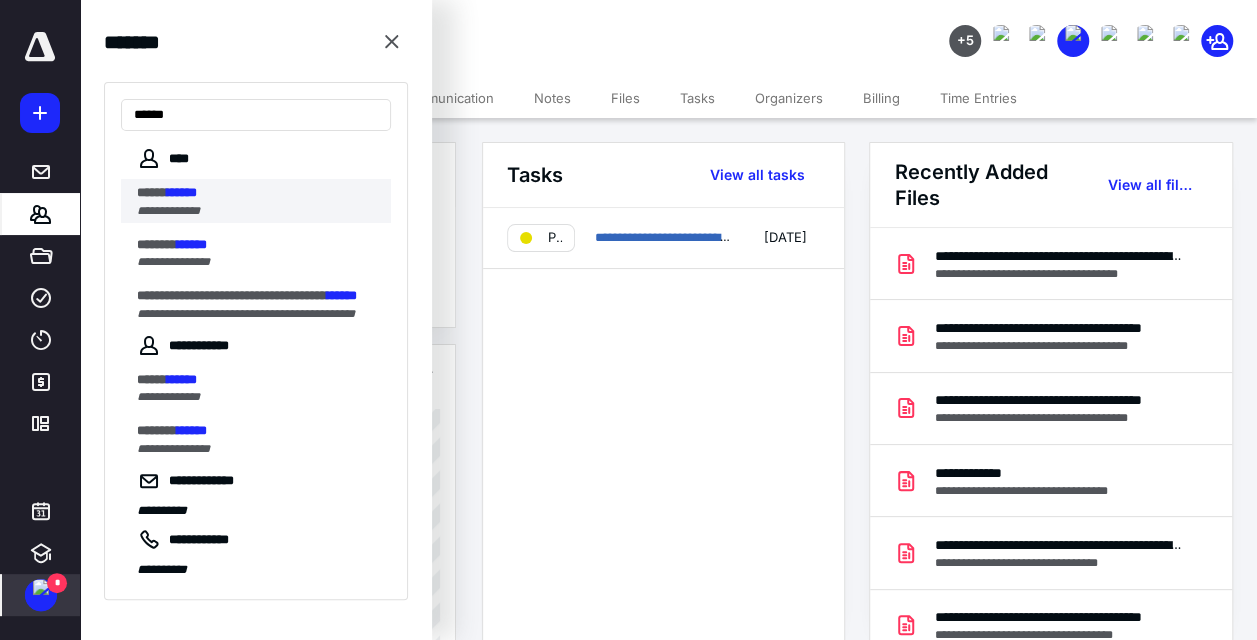 type on "******" 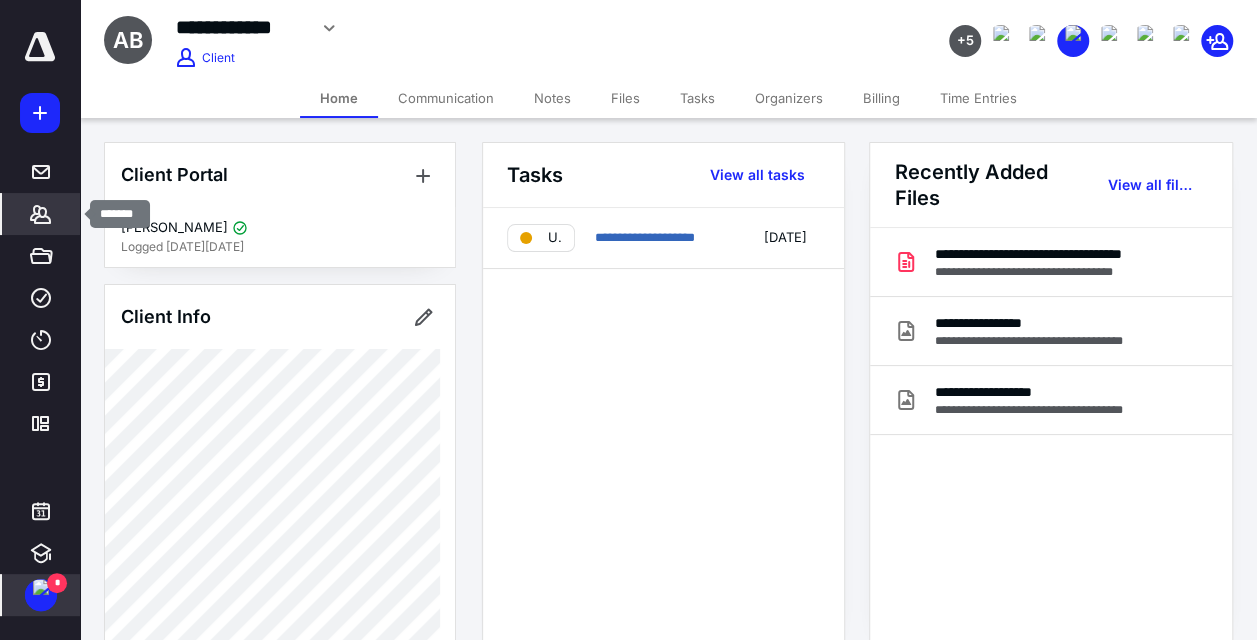 click 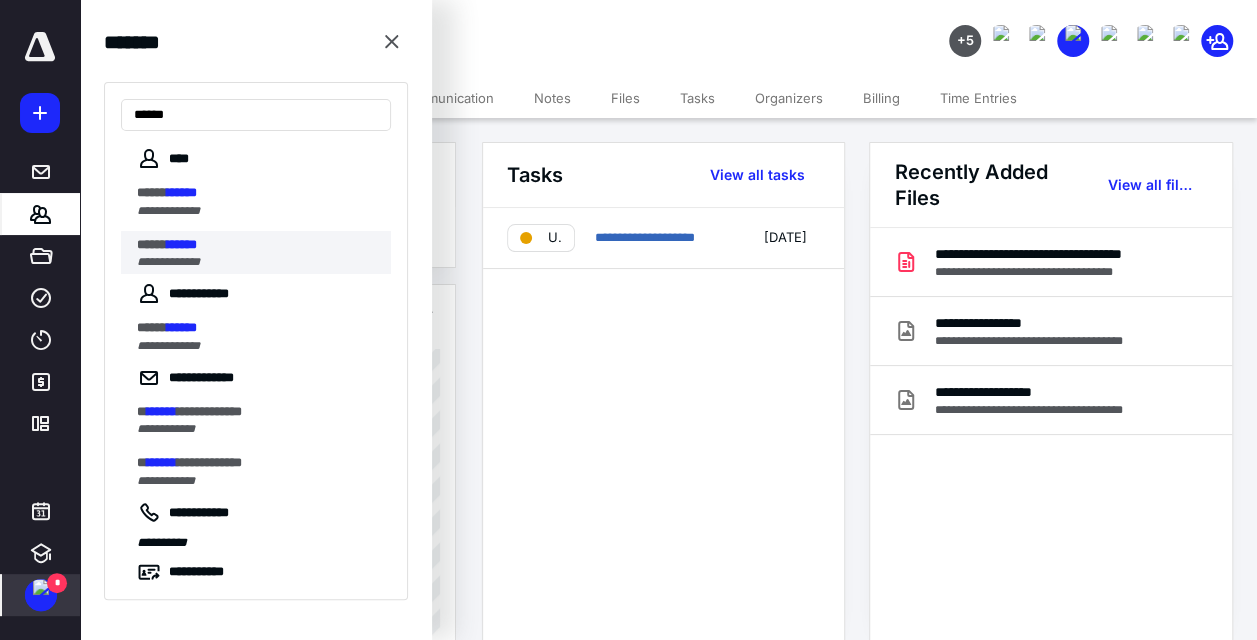 type on "******" 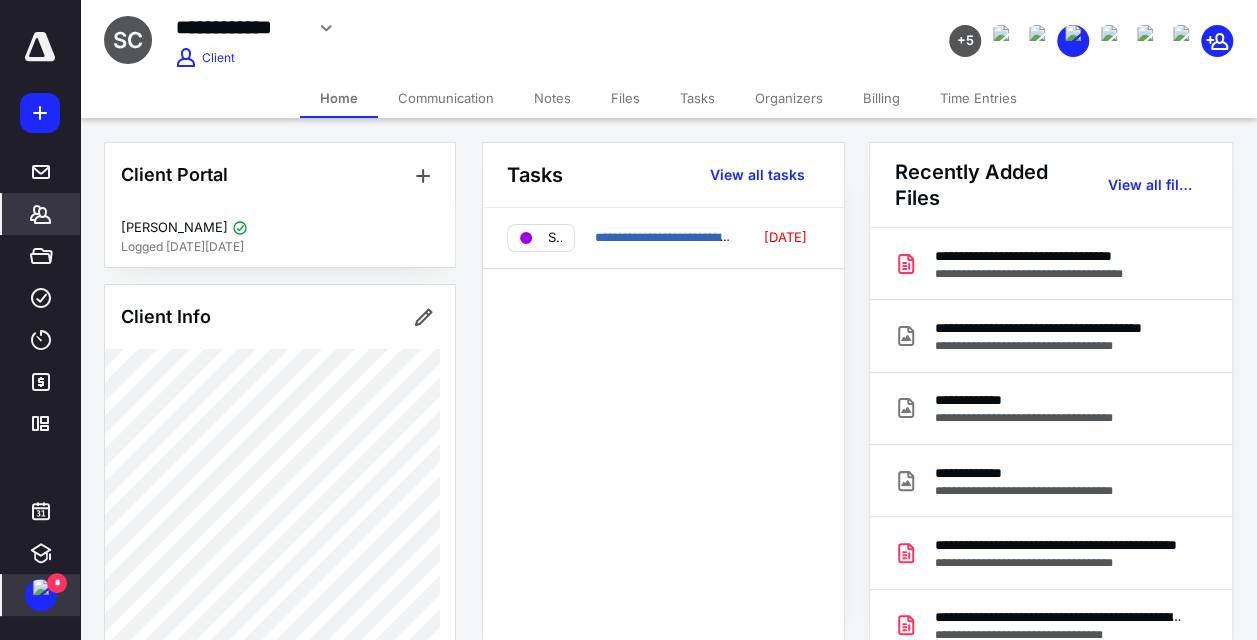 click on "Tasks" at bounding box center (697, 98) 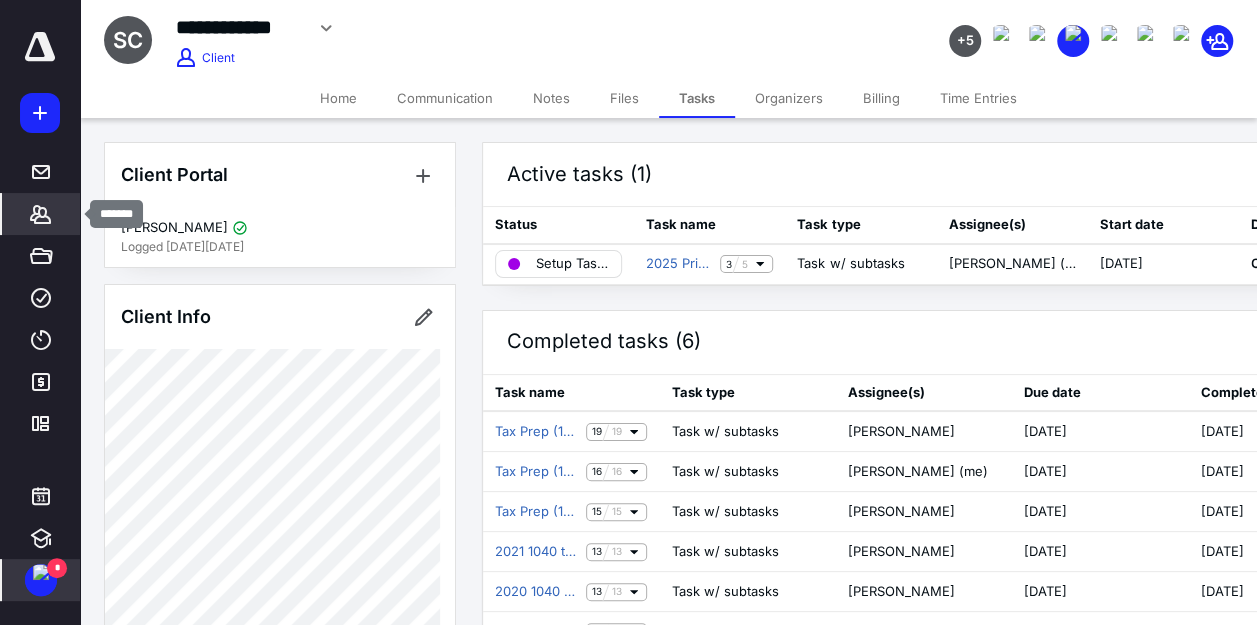click on "*******" at bounding box center (41, 214) 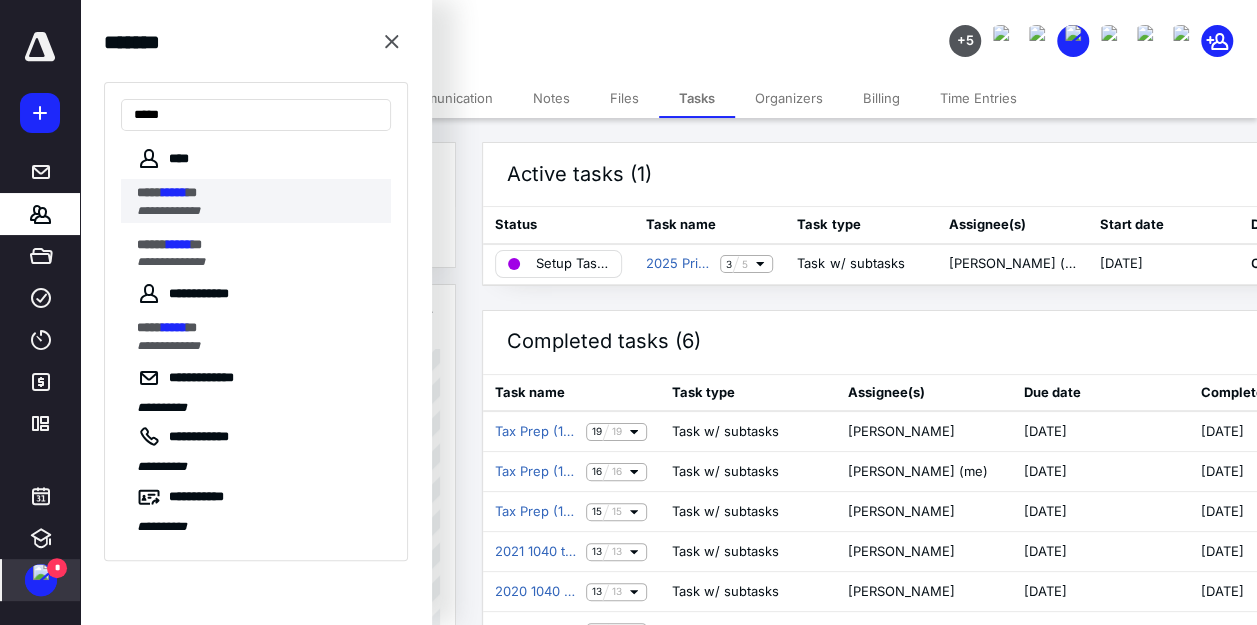 type on "*****" 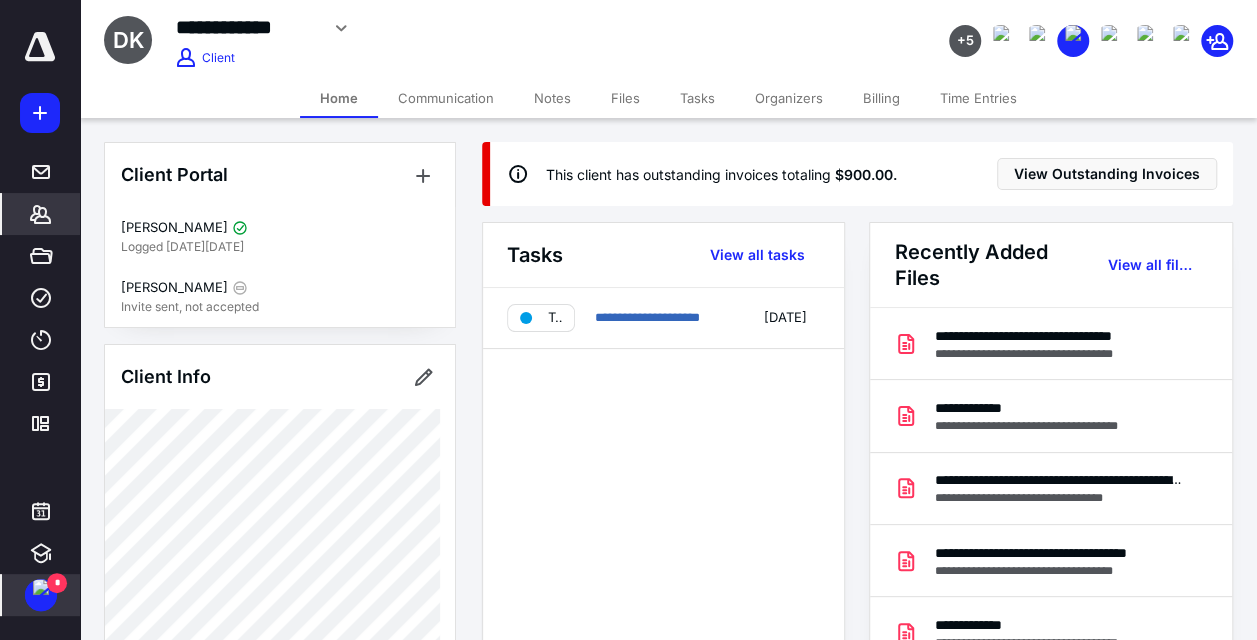 click on "*******" at bounding box center (41, 214) 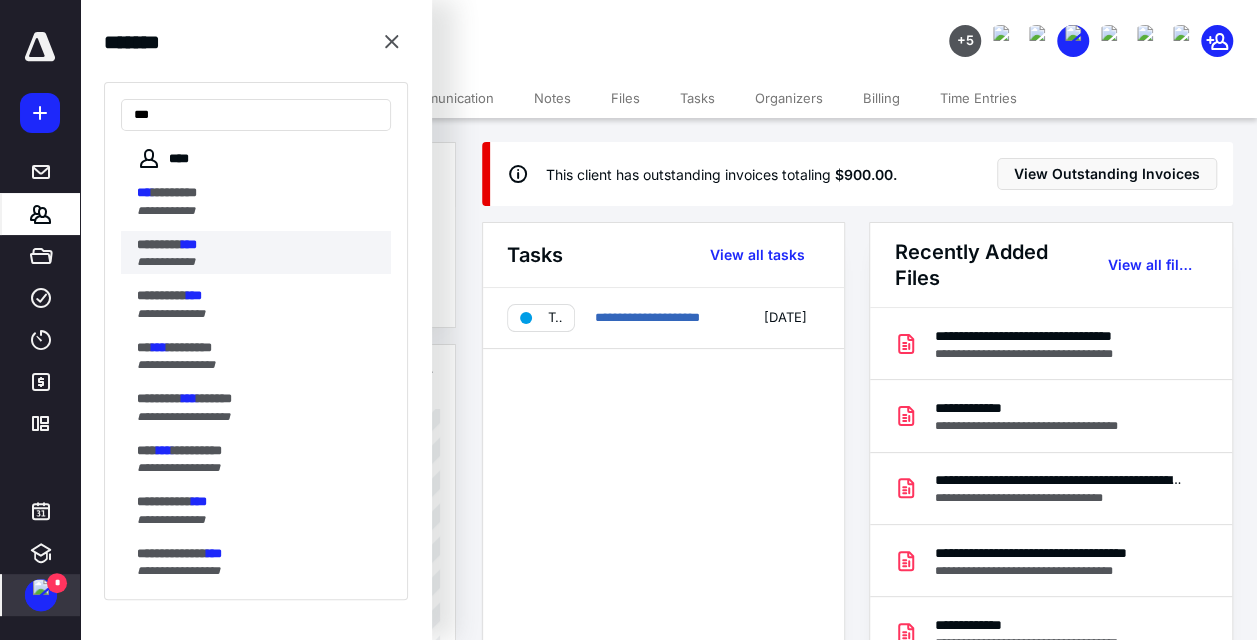 type on "***" 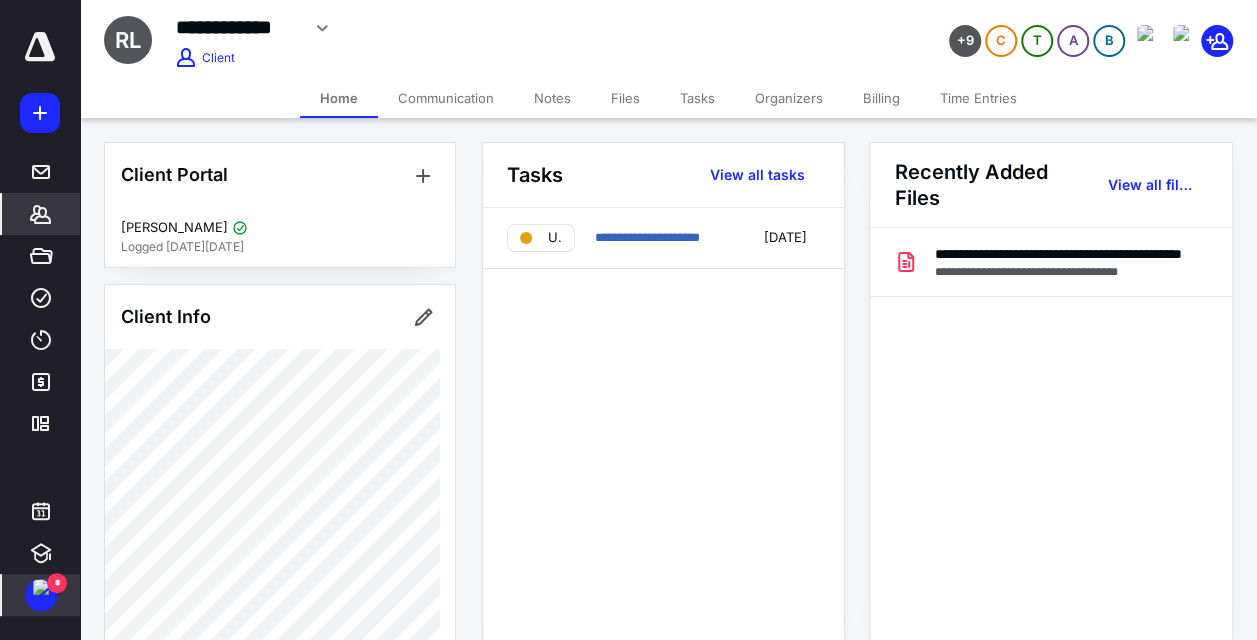 click 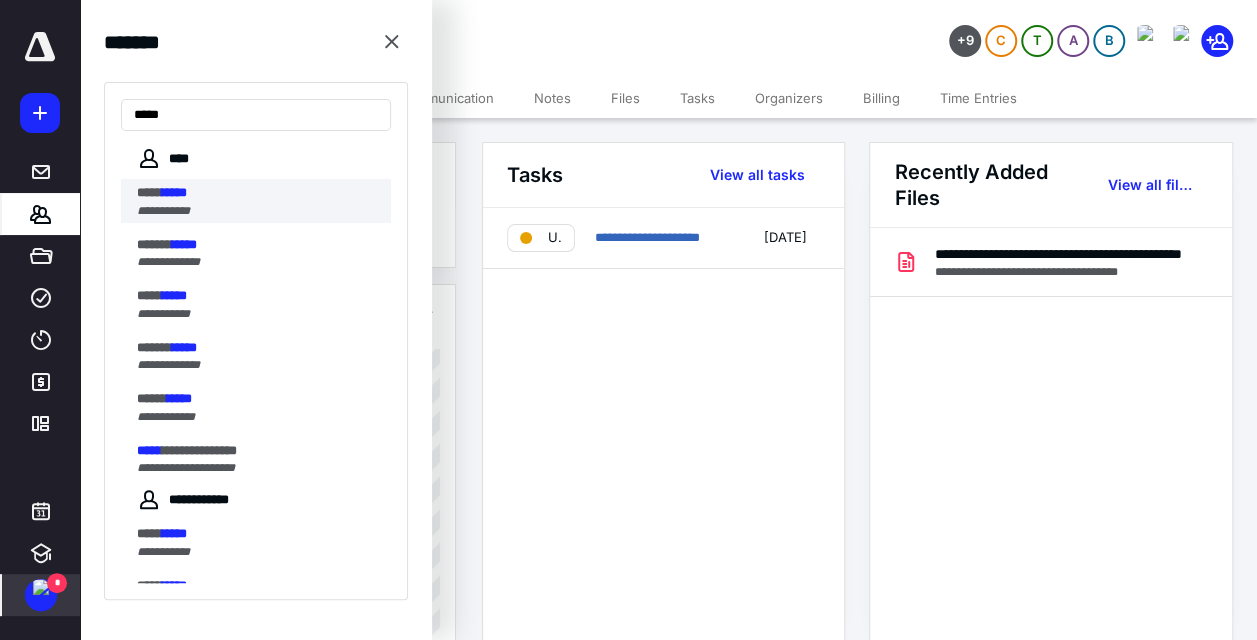 type on "*****" 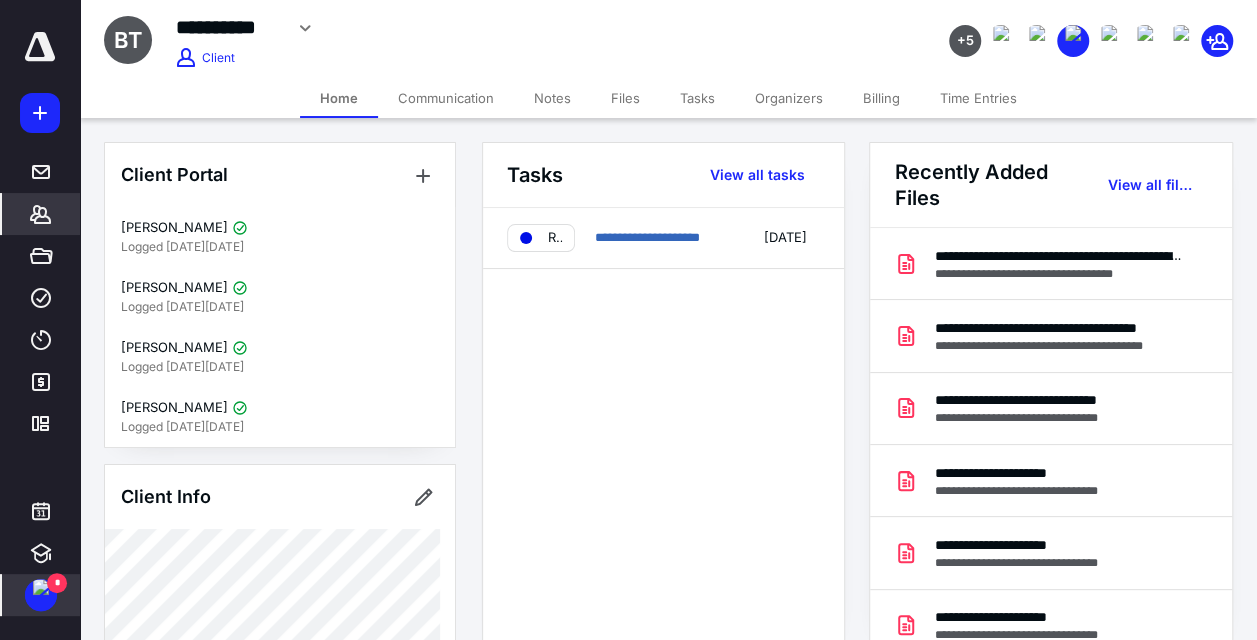 click on "*******" at bounding box center [41, 214] 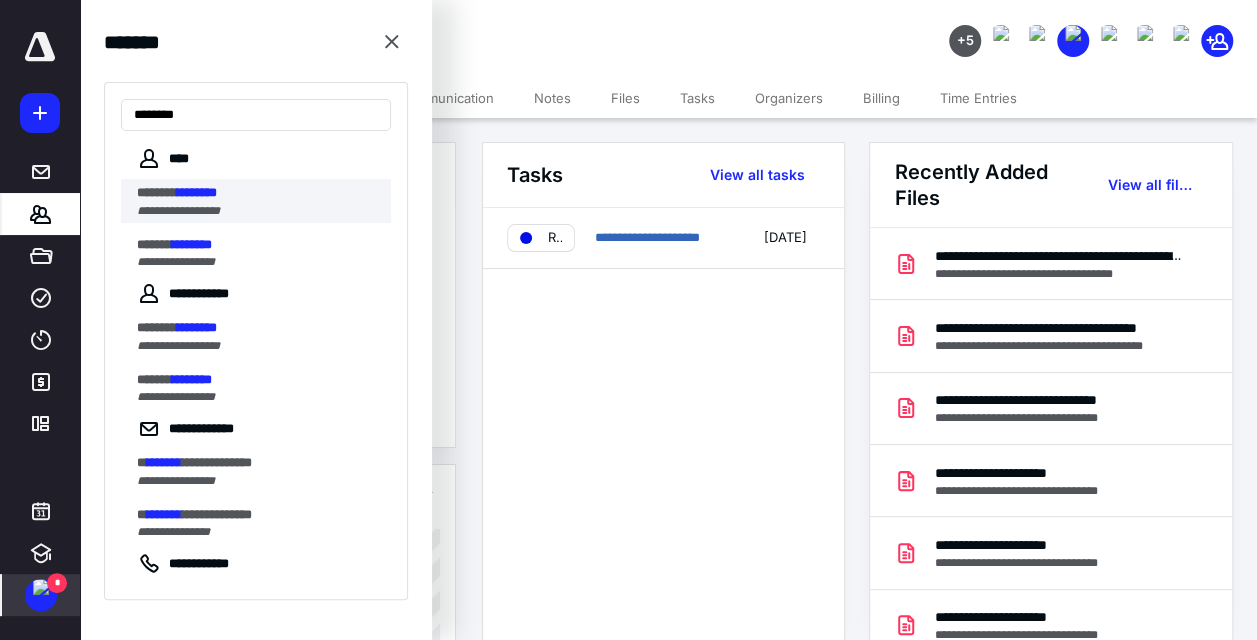 type on "********" 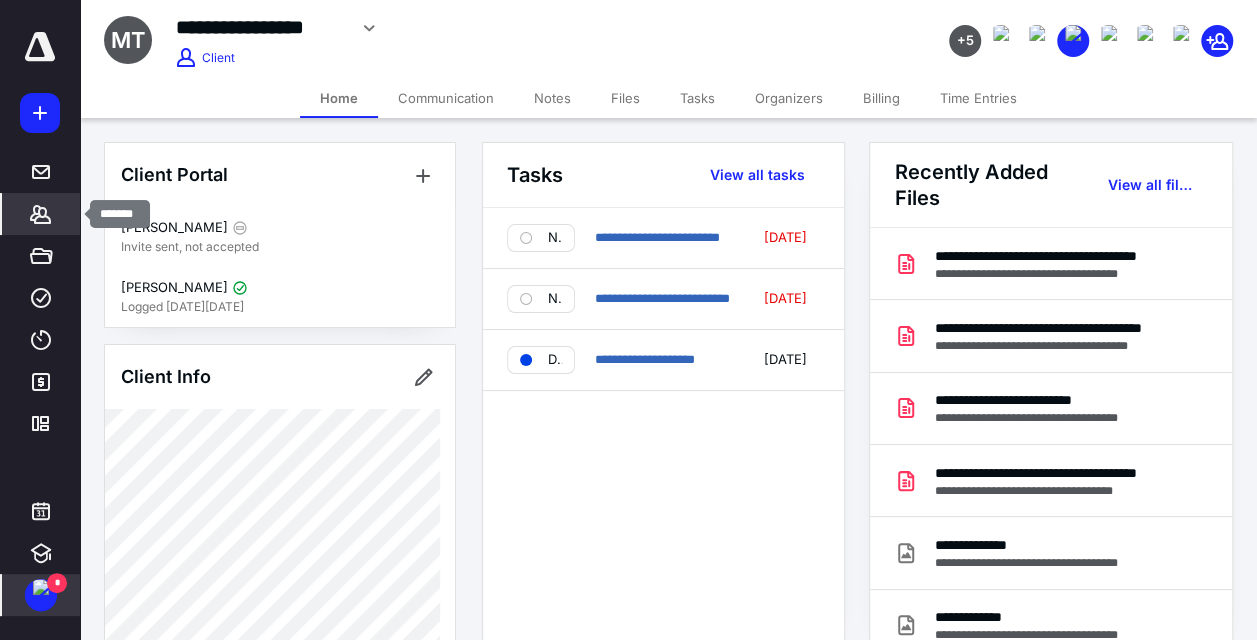 click 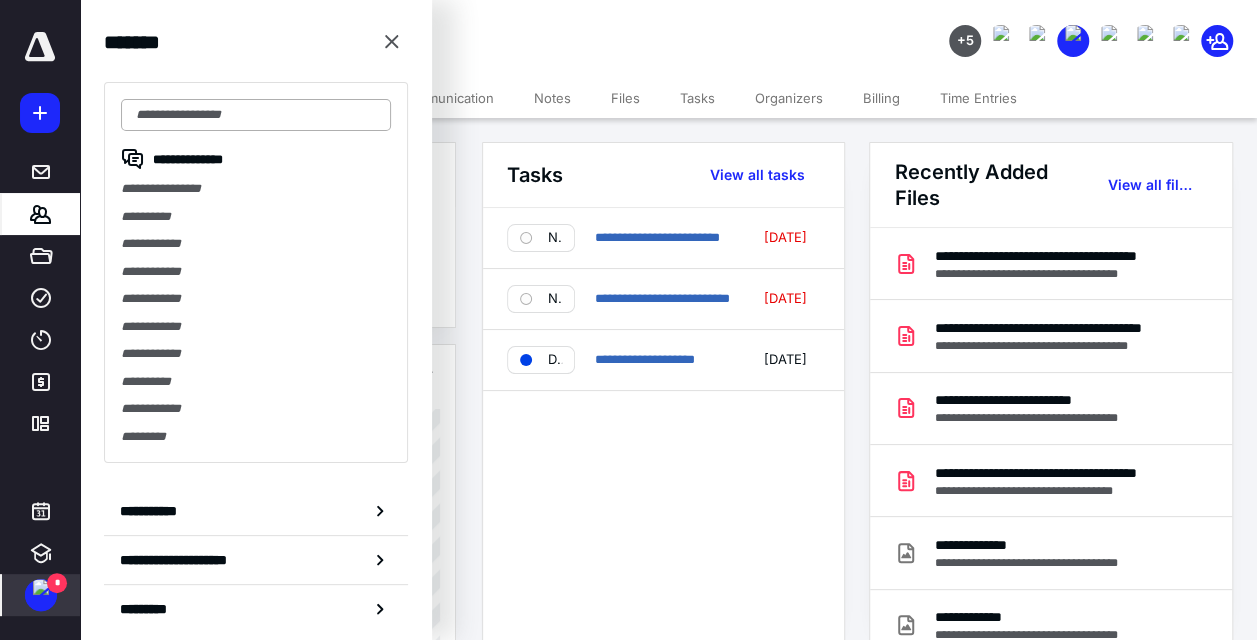 click at bounding box center [256, 115] 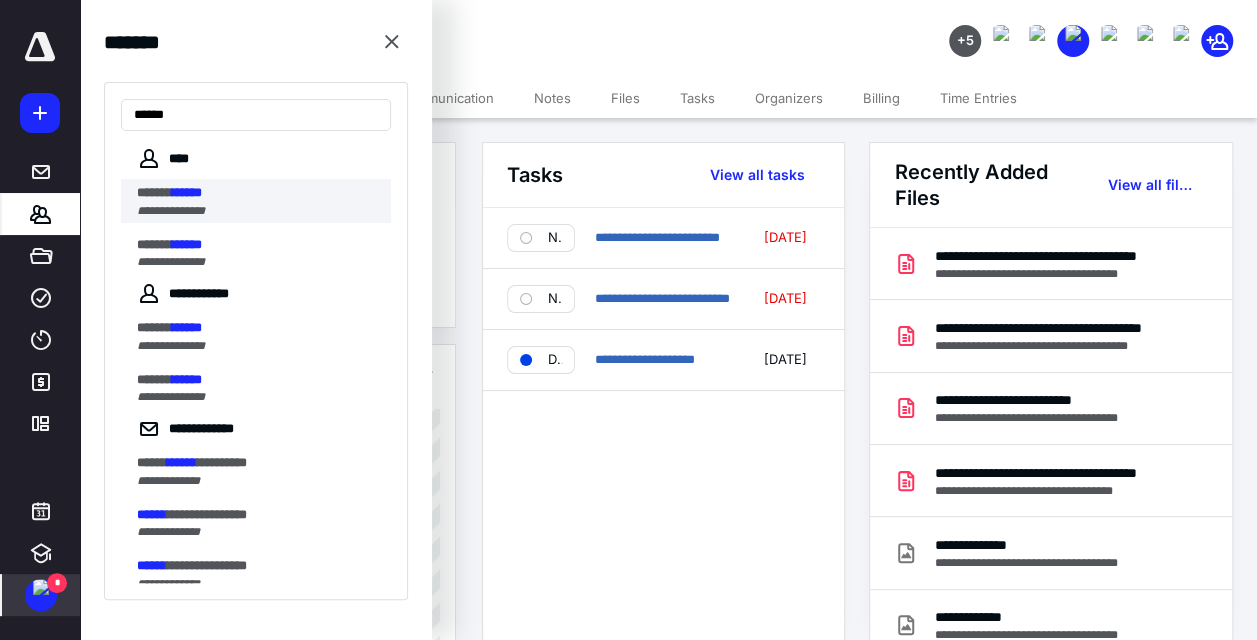 type on "******" 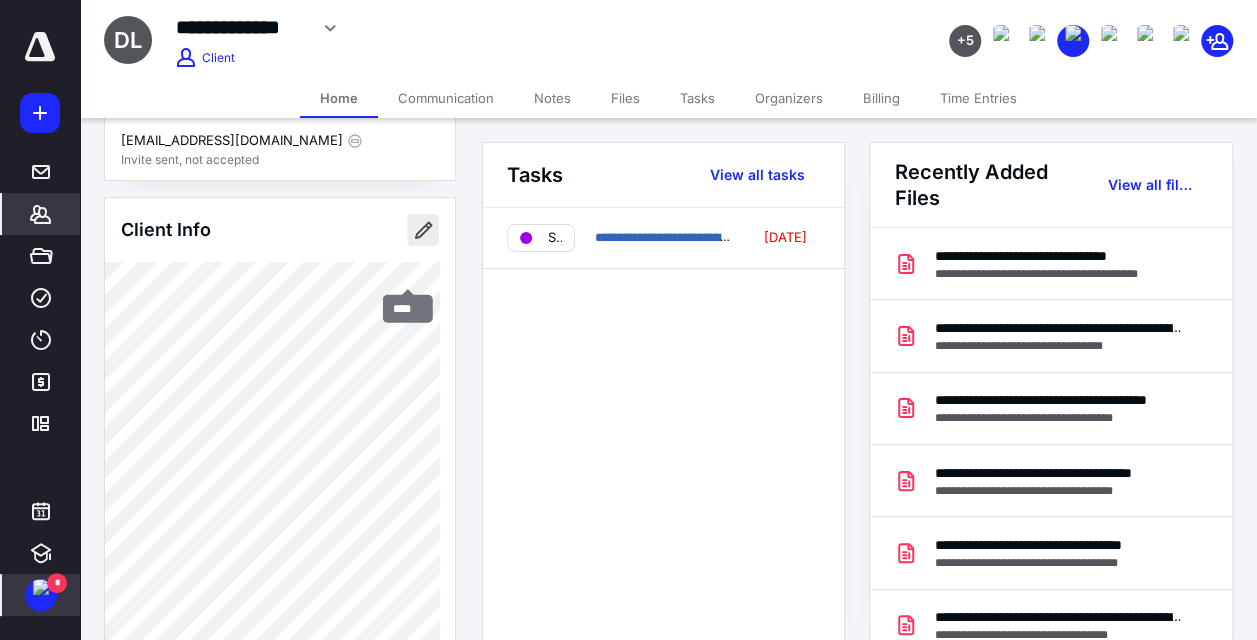 scroll, scrollTop: 200, scrollLeft: 0, axis: vertical 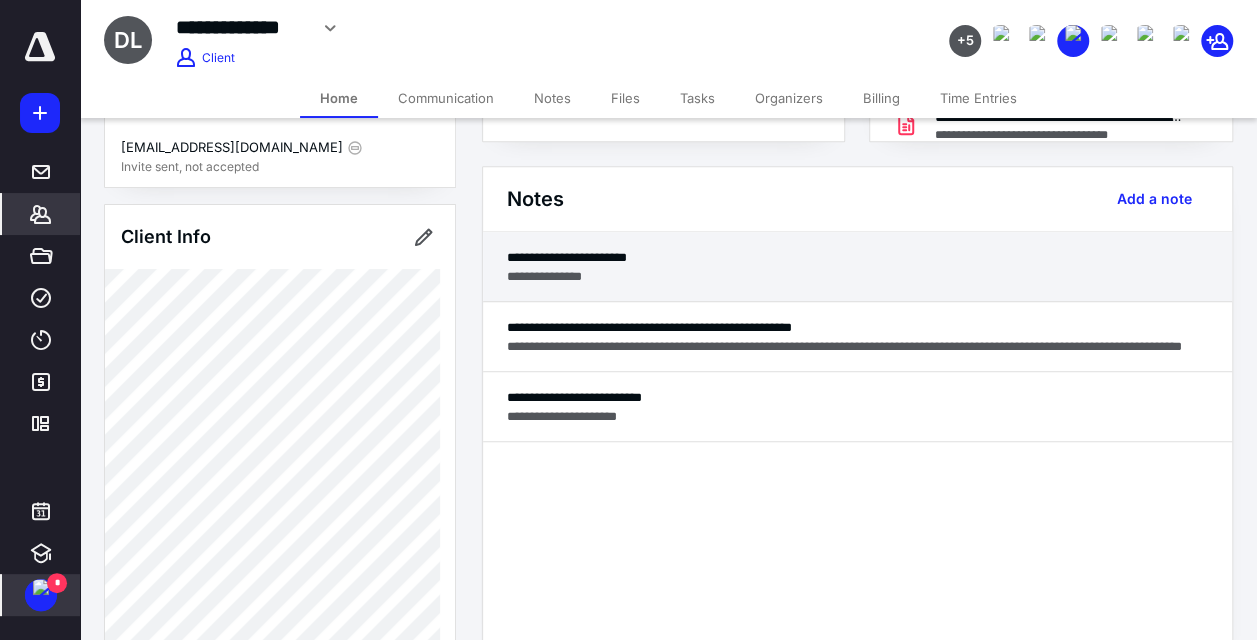 click on "**********" at bounding box center (857, 276) 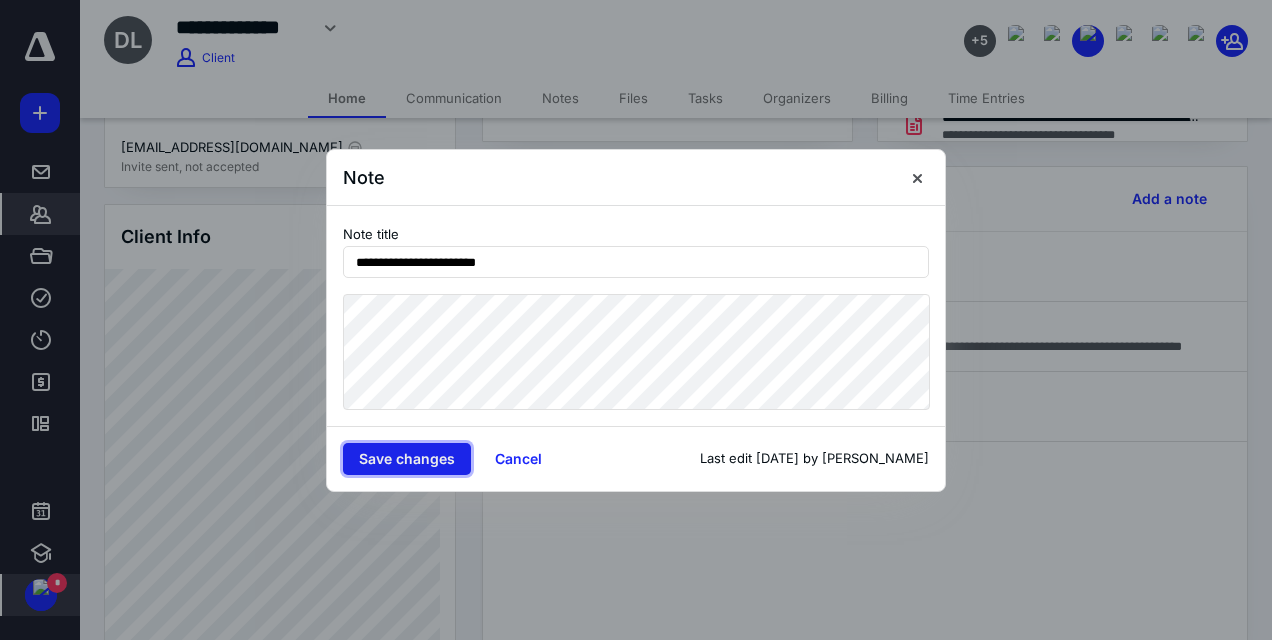 click on "Save changes" at bounding box center [407, 459] 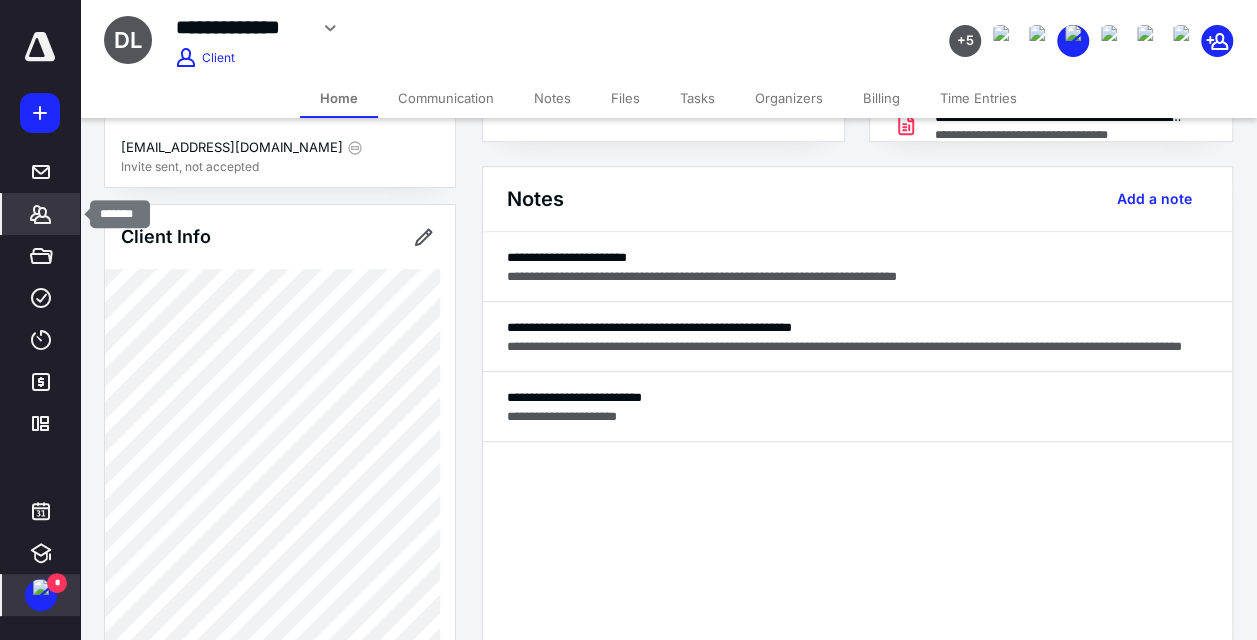 click 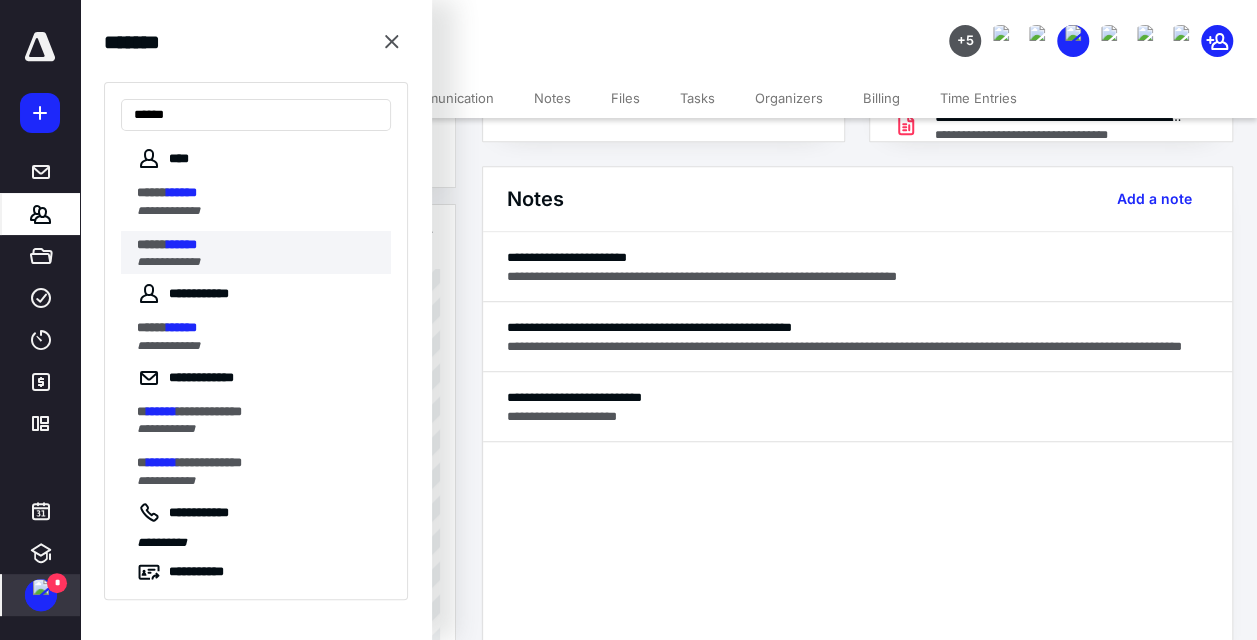 type on "******" 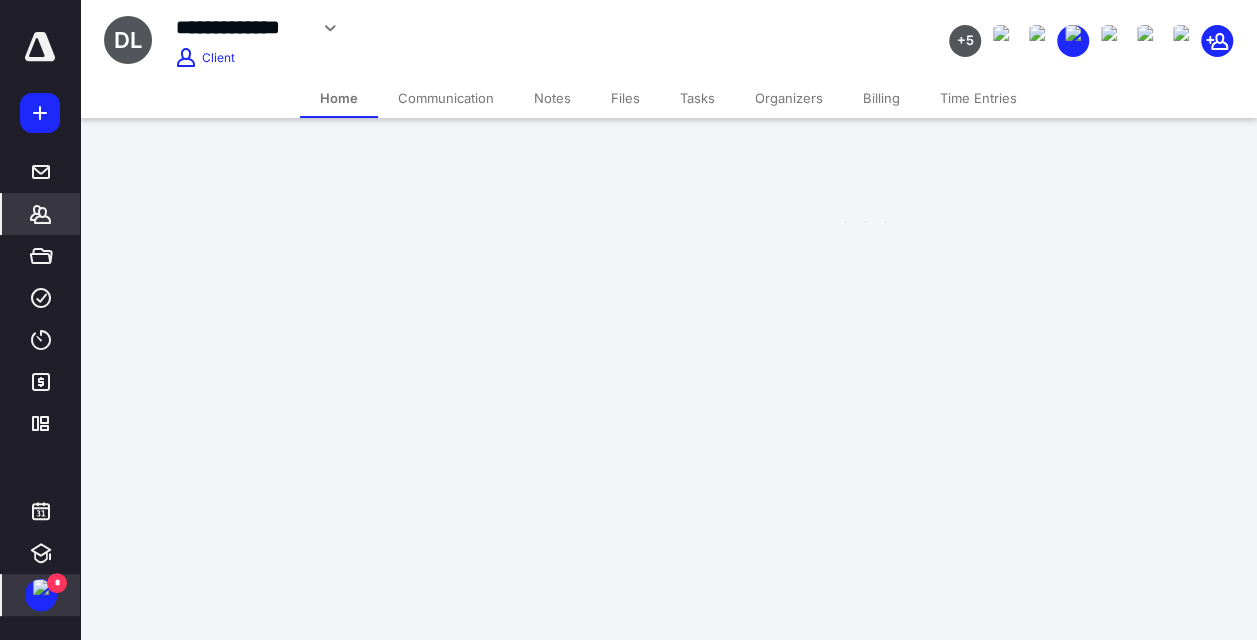 scroll, scrollTop: 0, scrollLeft: 0, axis: both 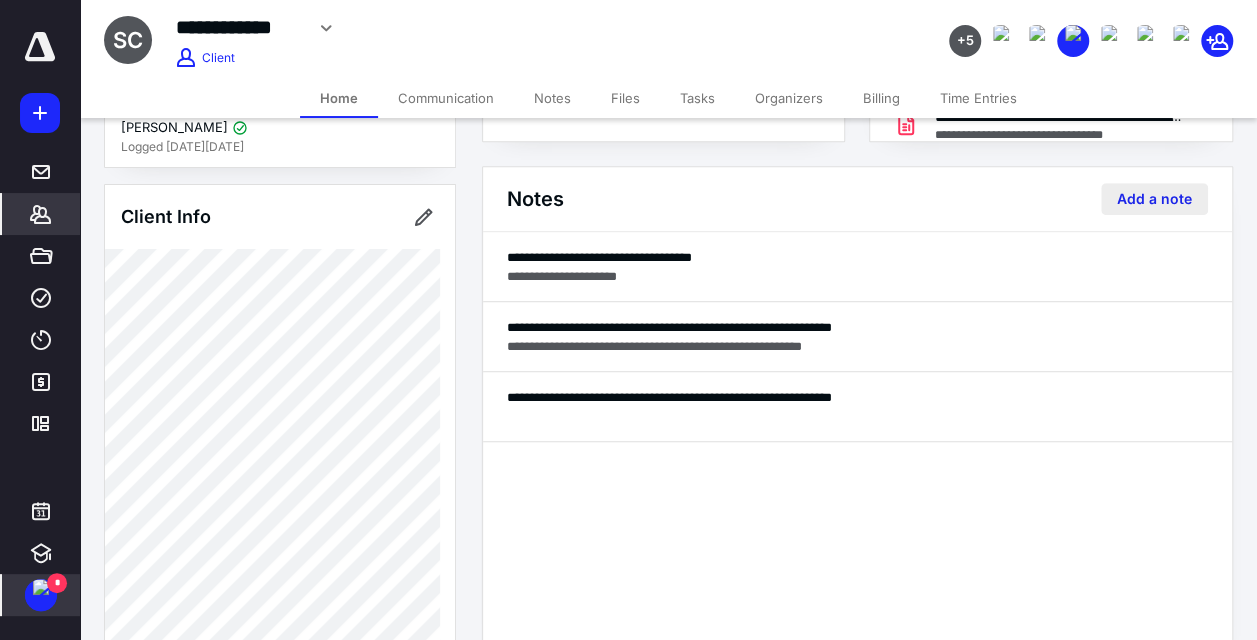 click on "Add a note" at bounding box center [1154, 199] 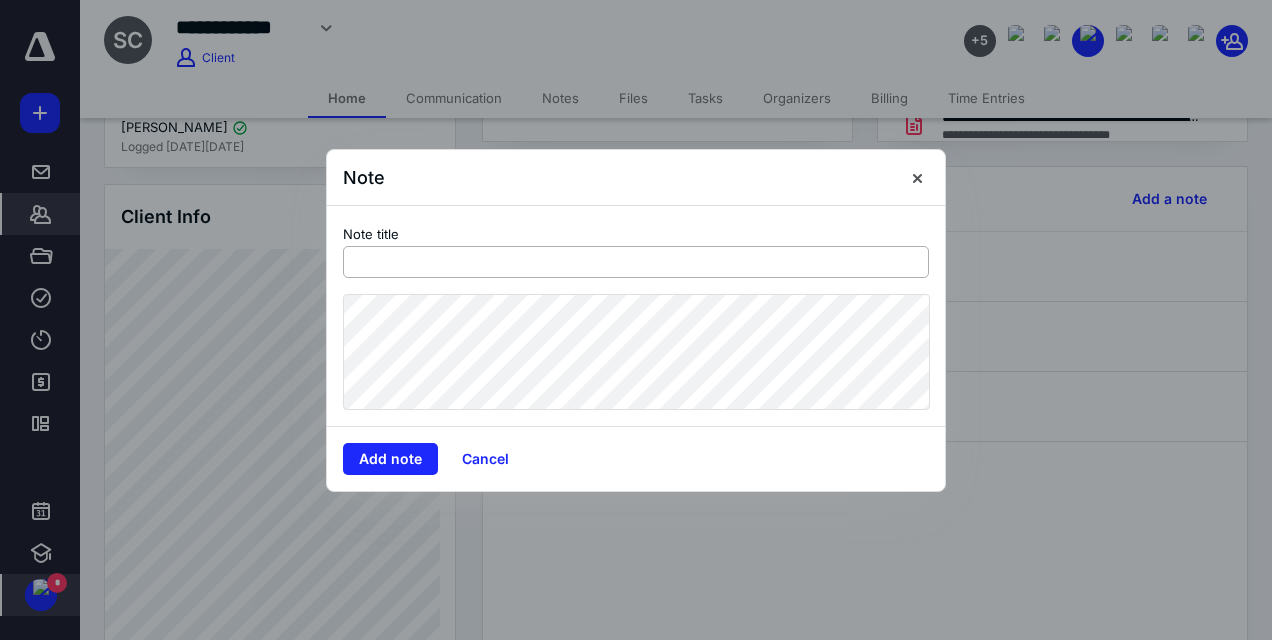 type on "*" 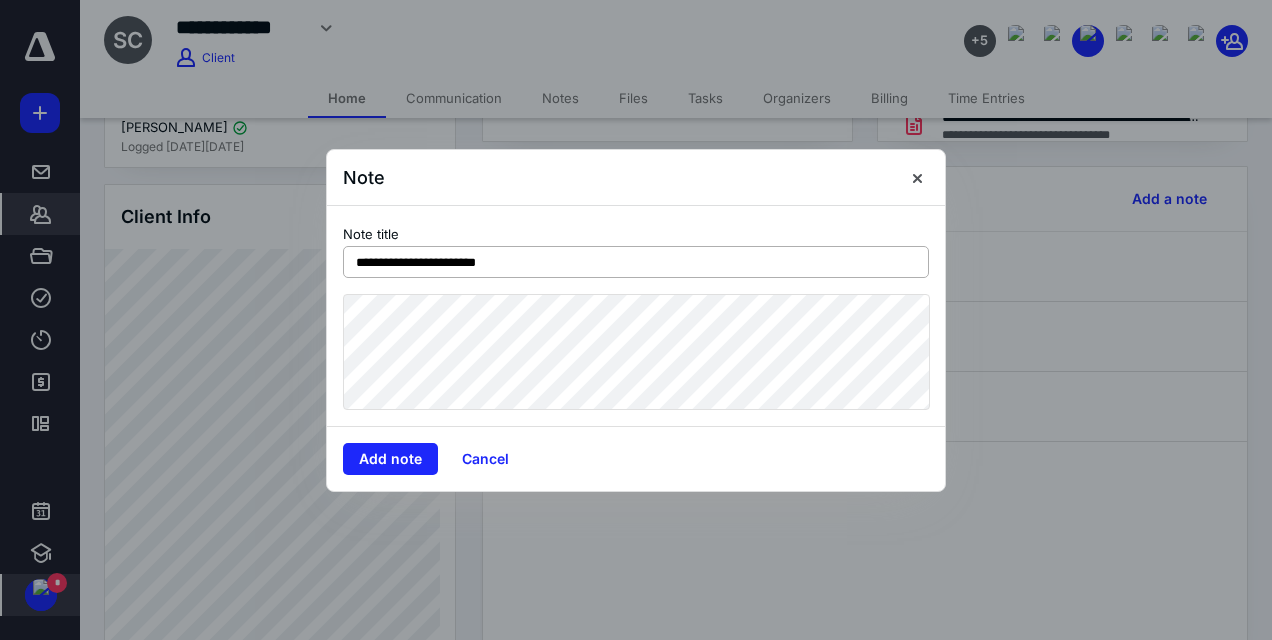 type on "**********" 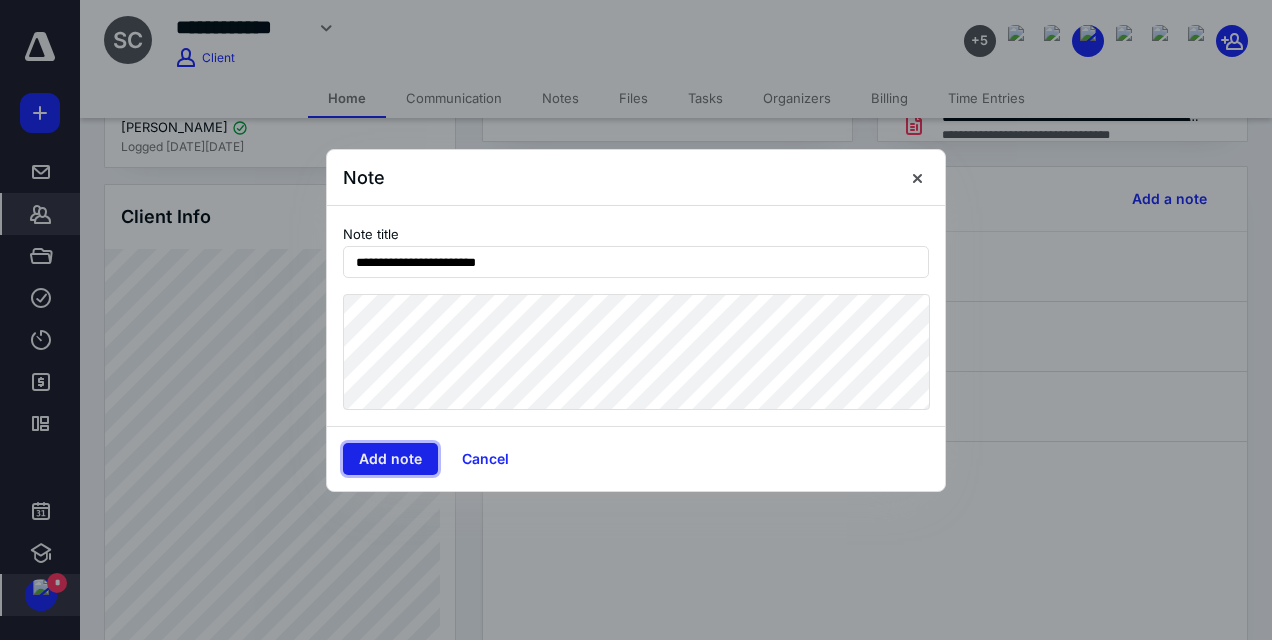 click on "Add note" at bounding box center [390, 459] 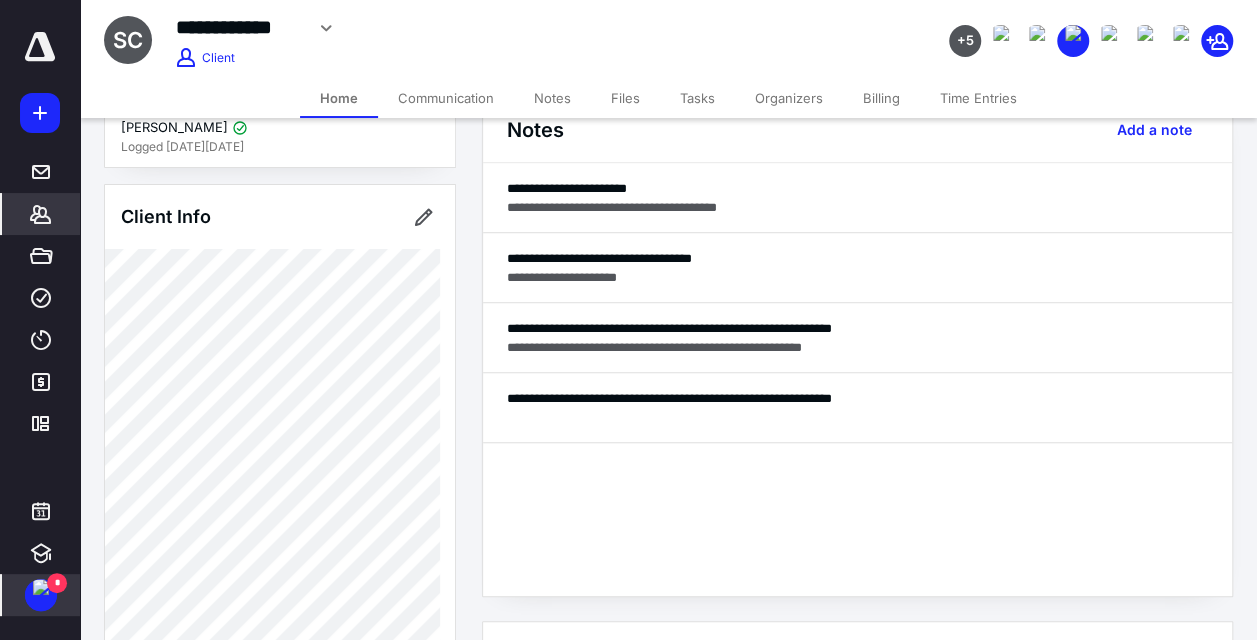 scroll, scrollTop: 600, scrollLeft: 0, axis: vertical 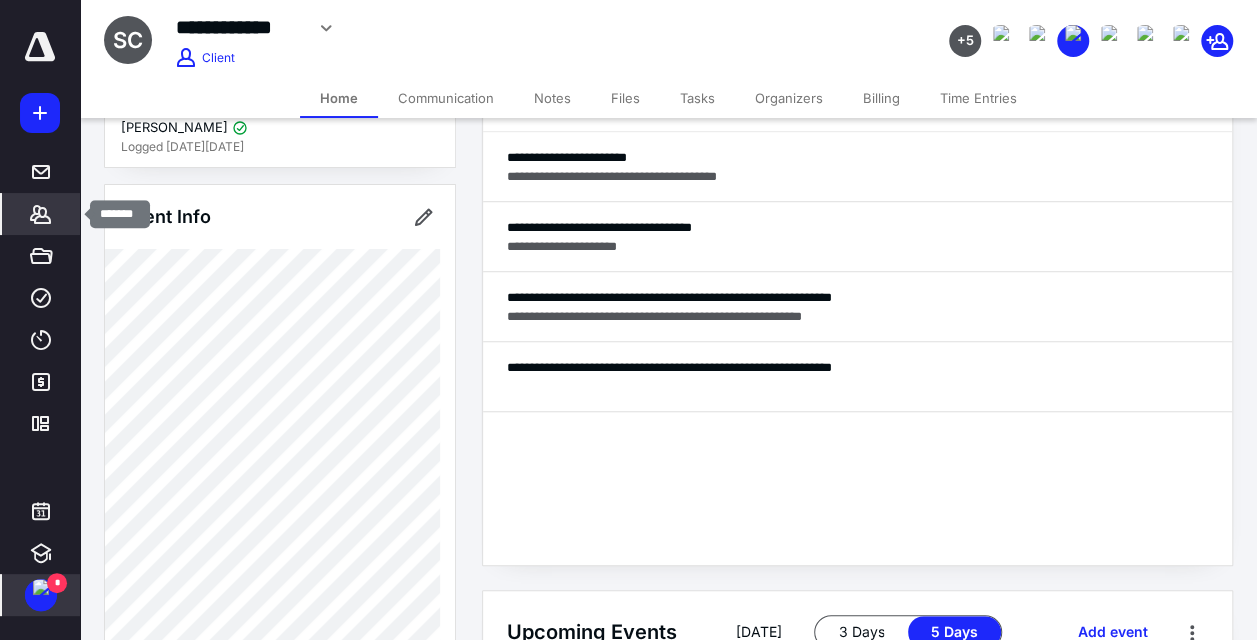 click 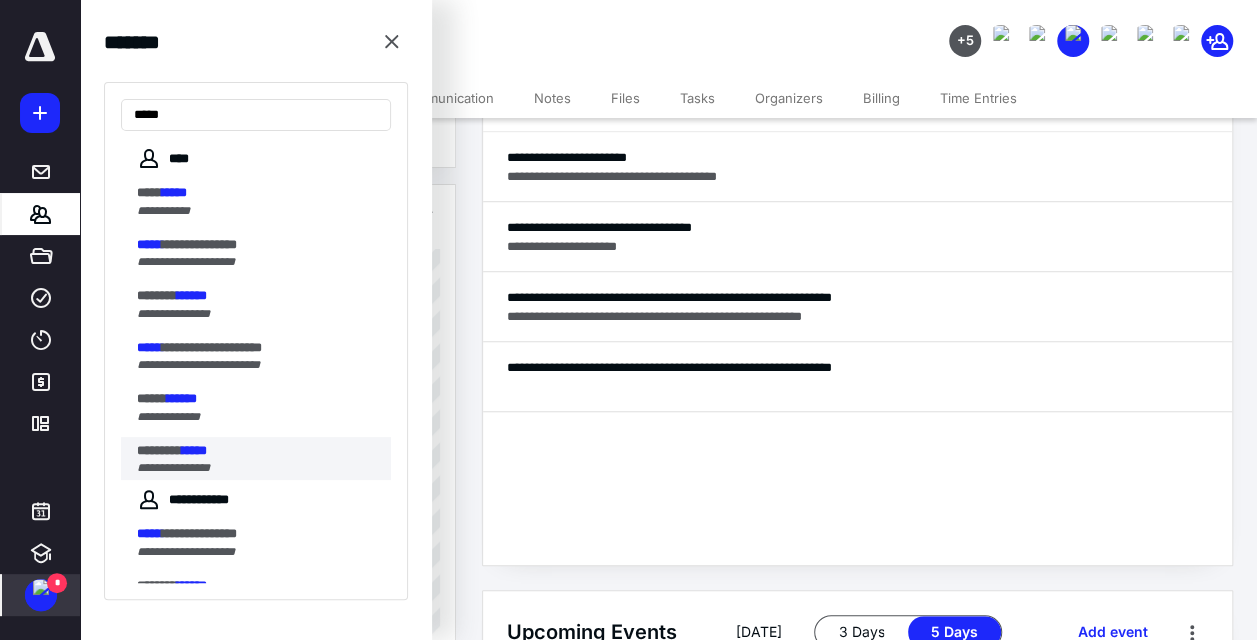 type on "*****" 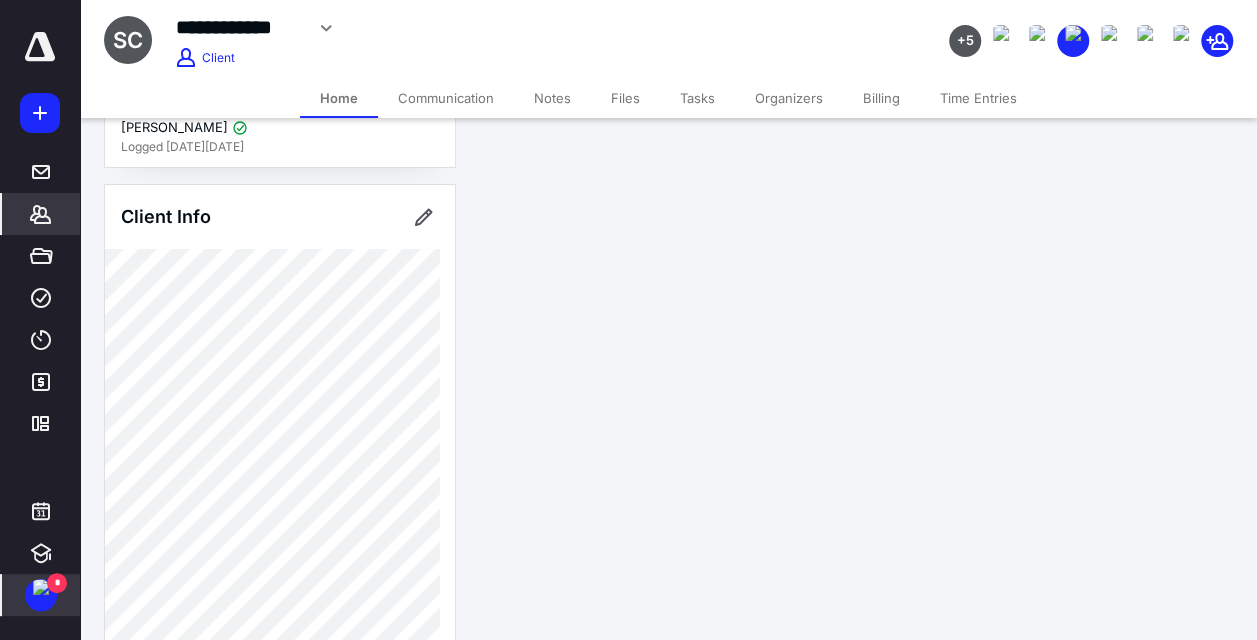 scroll, scrollTop: 0, scrollLeft: 0, axis: both 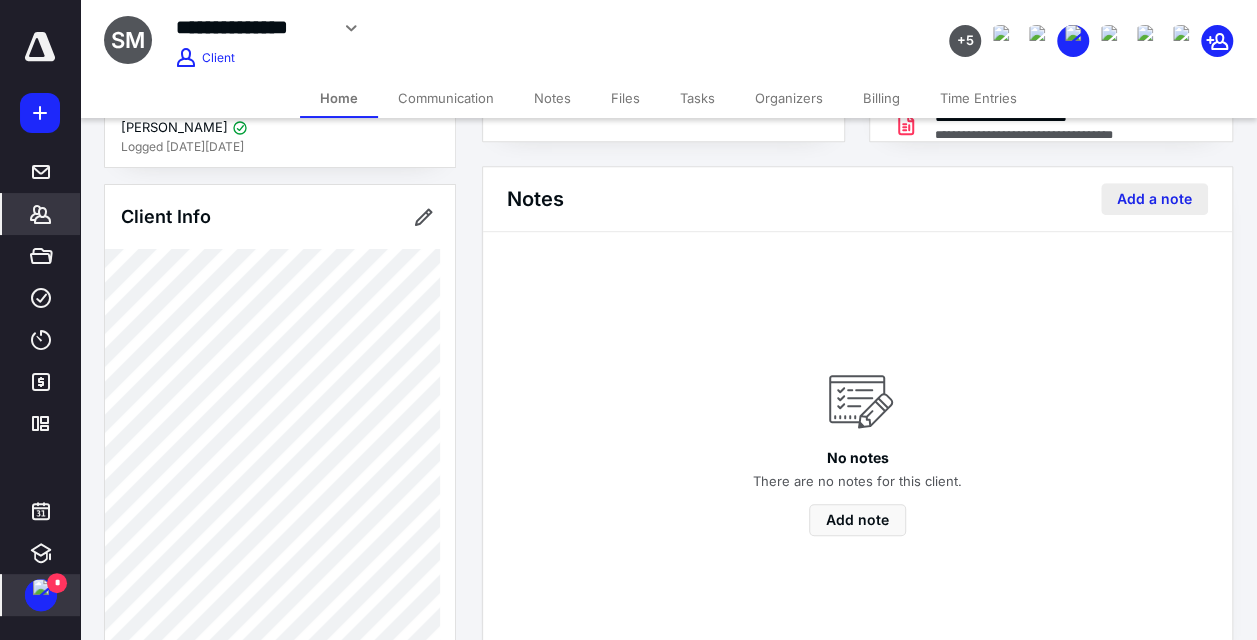 click on "Add a note" at bounding box center (1154, 199) 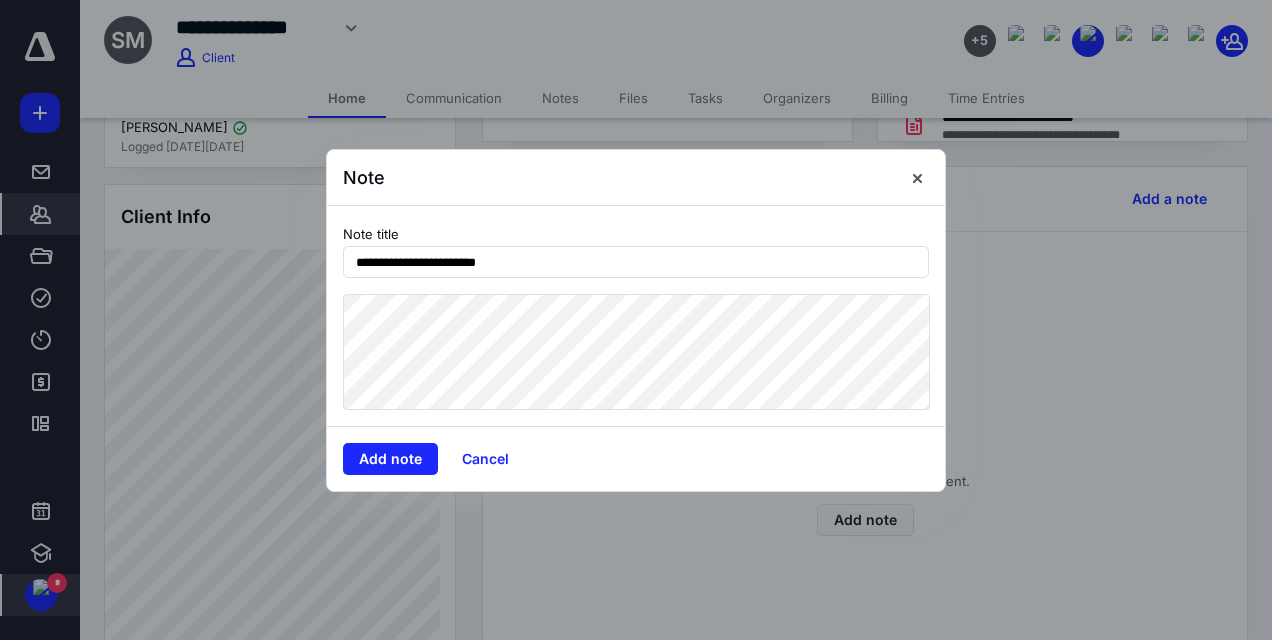 type on "**********" 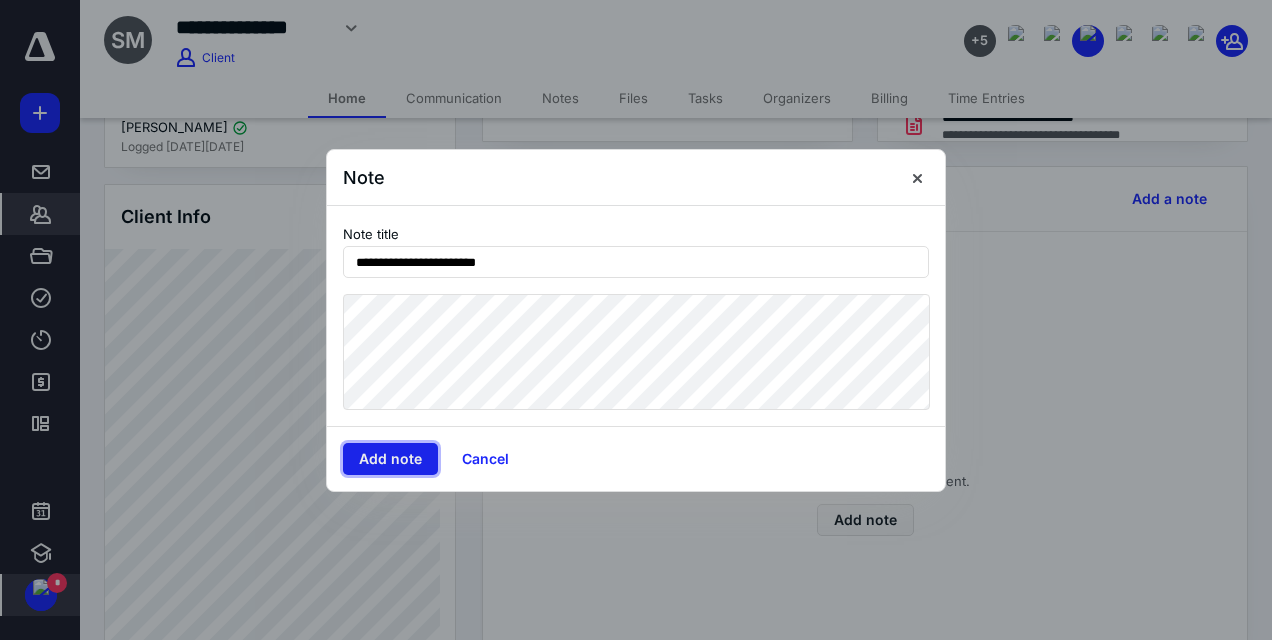 click on "Add note" at bounding box center (390, 459) 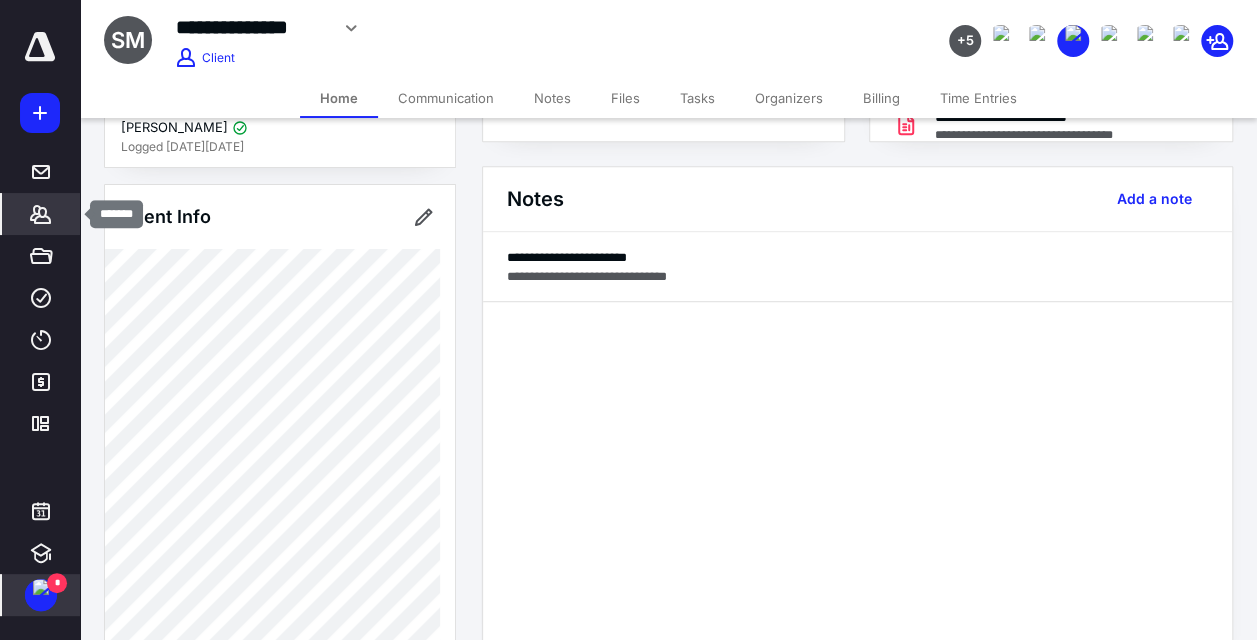click 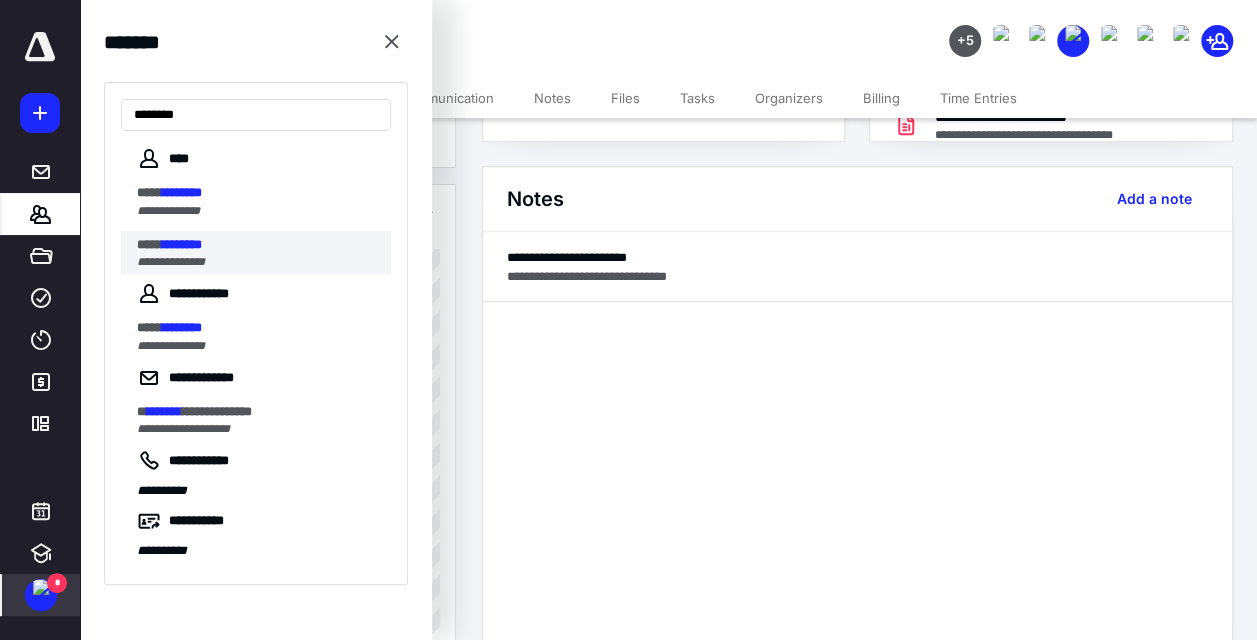 type on "********" 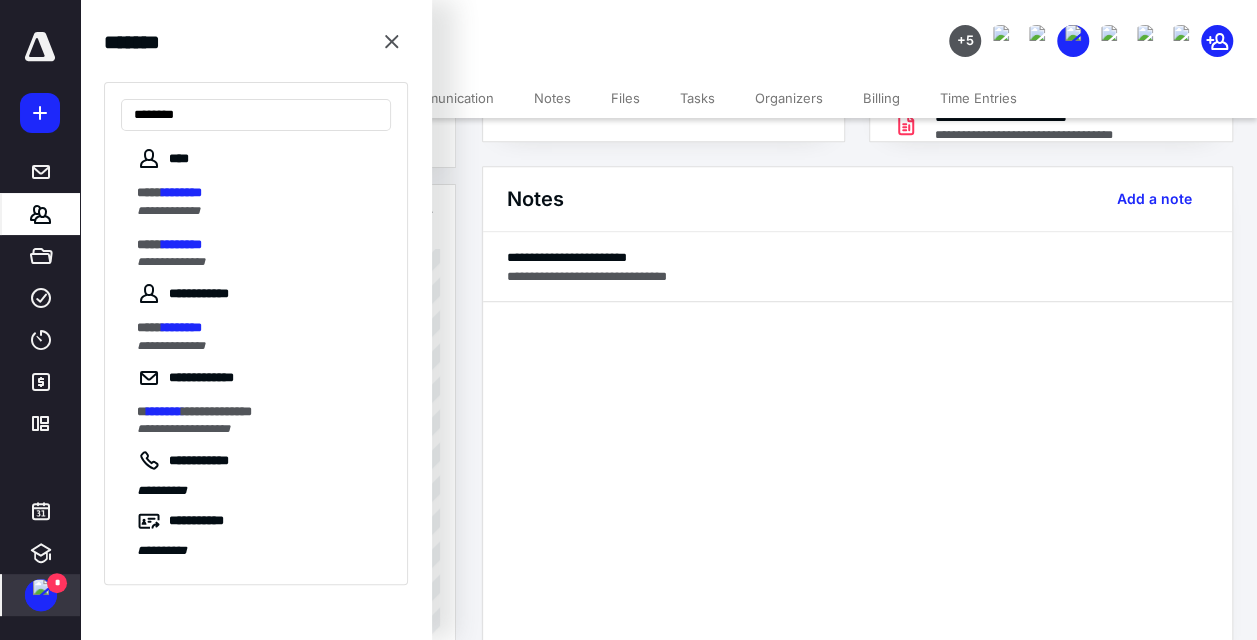 scroll, scrollTop: 0, scrollLeft: 0, axis: both 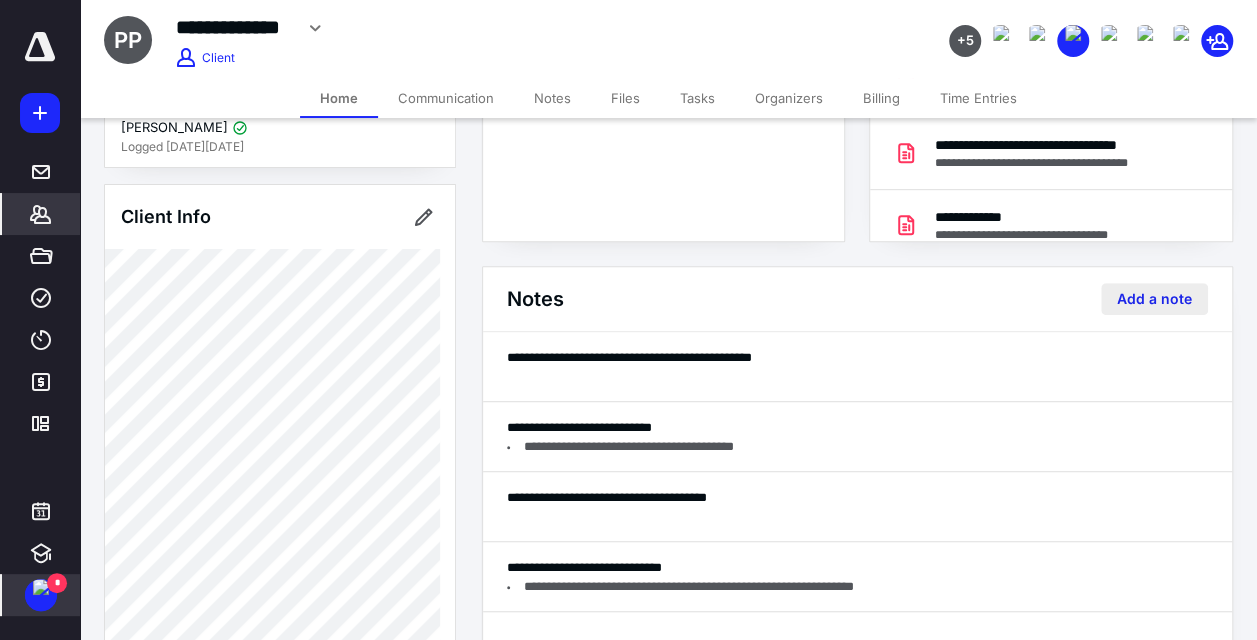 click on "Add a note" at bounding box center (1154, 299) 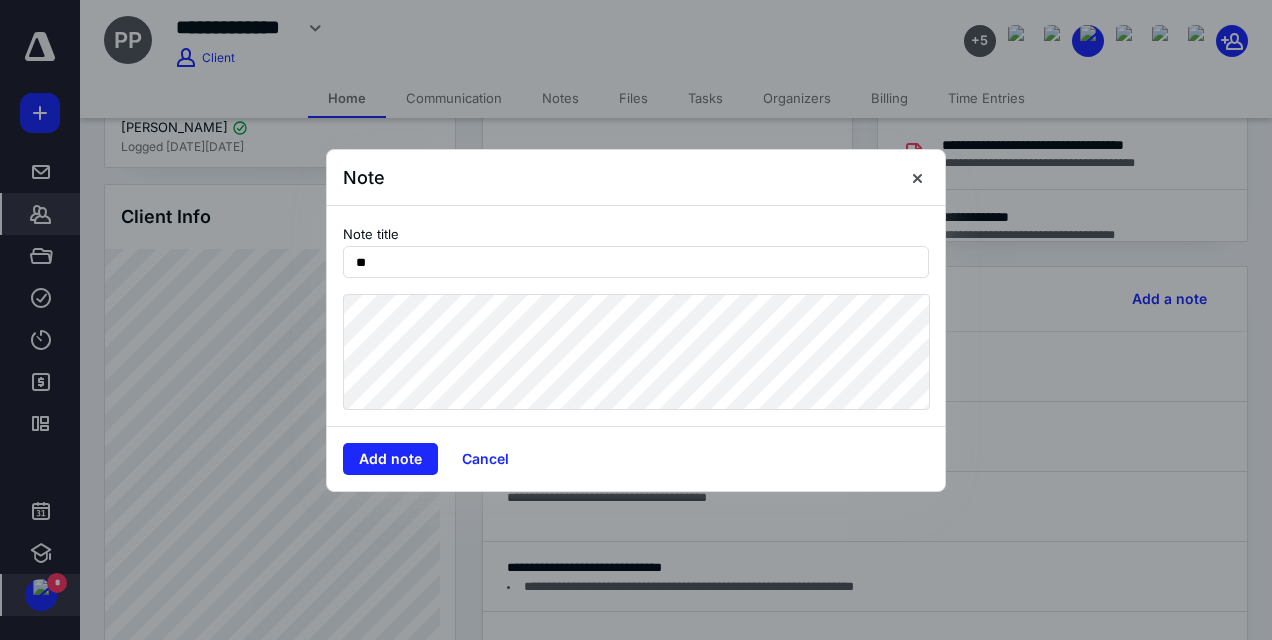 type on "*" 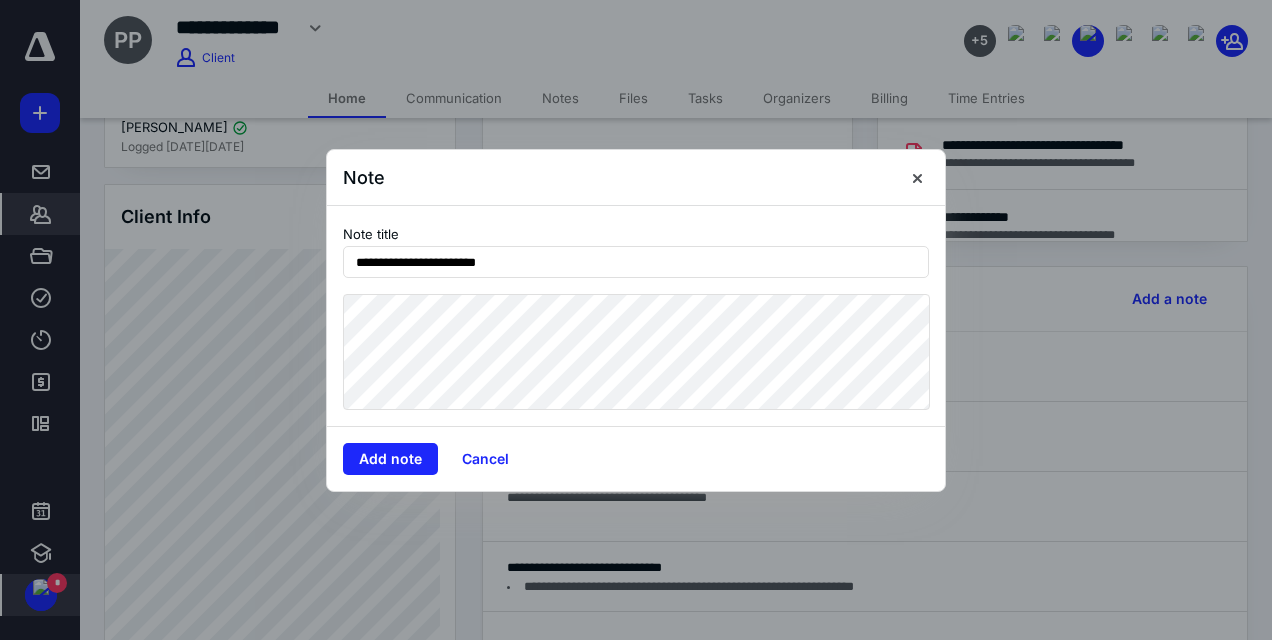 type on "**********" 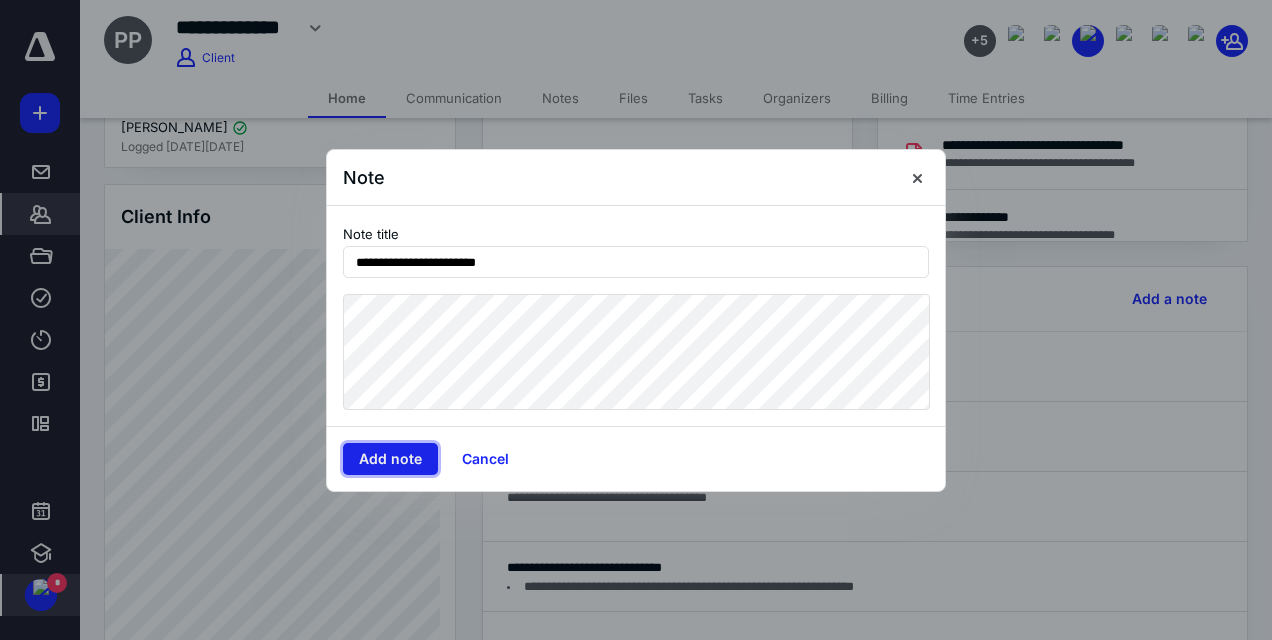 click on "Add note" at bounding box center (390, 459) 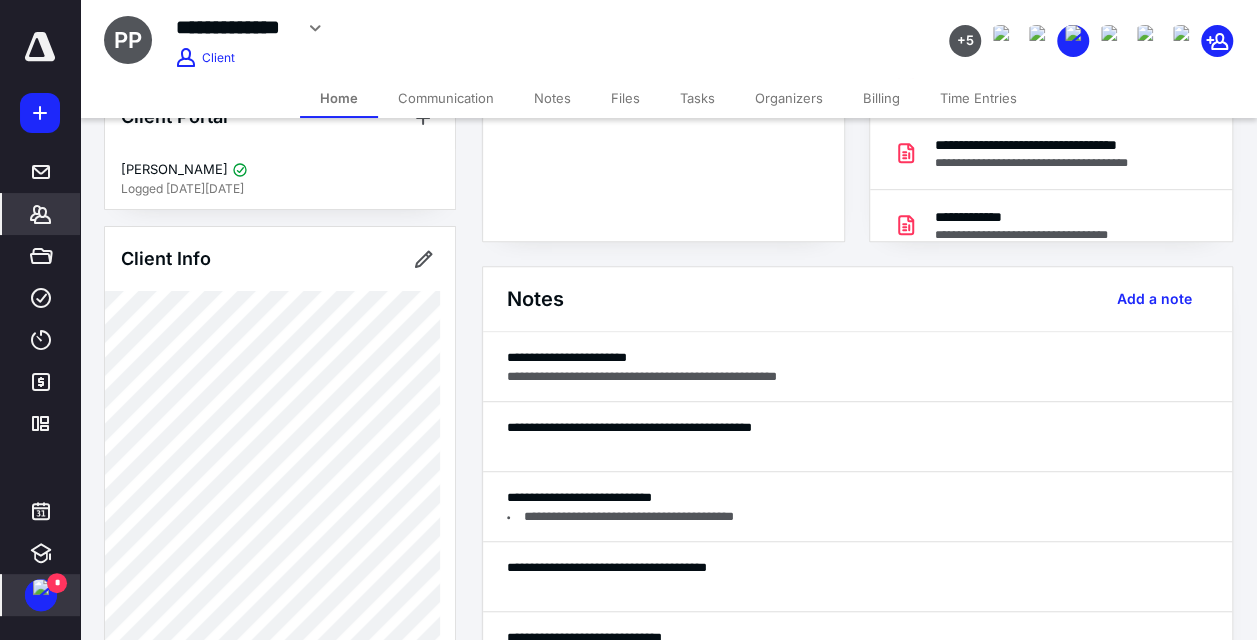 scroll, scrollTop: 0, scrollLeft: 0, axis: both 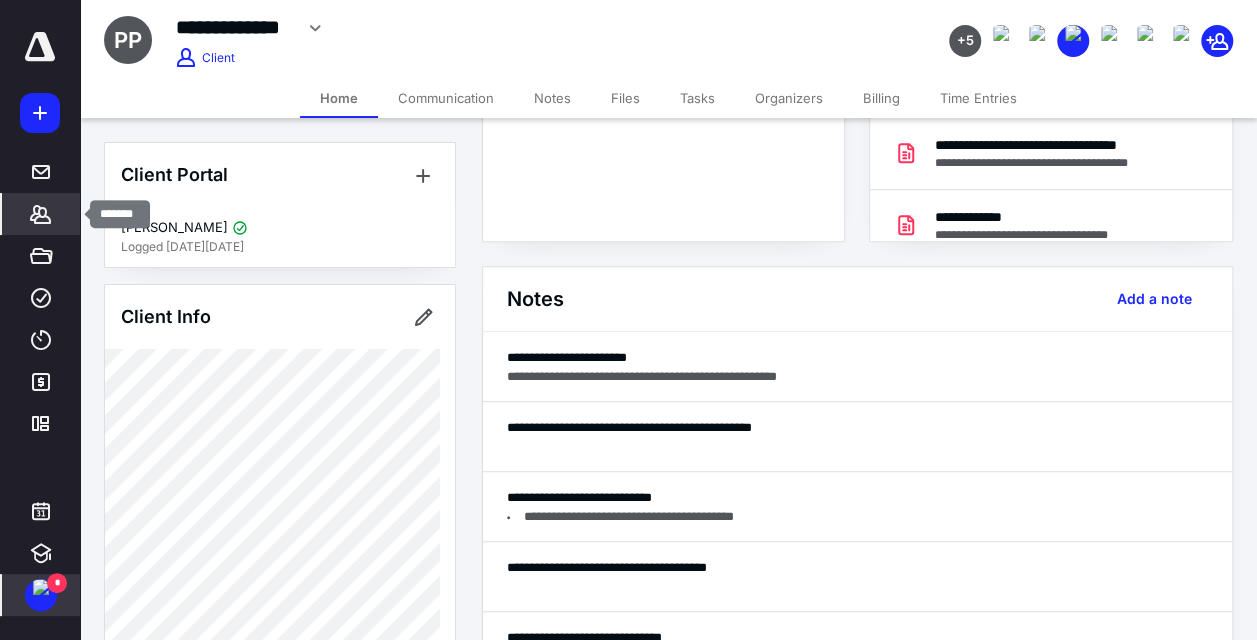 click 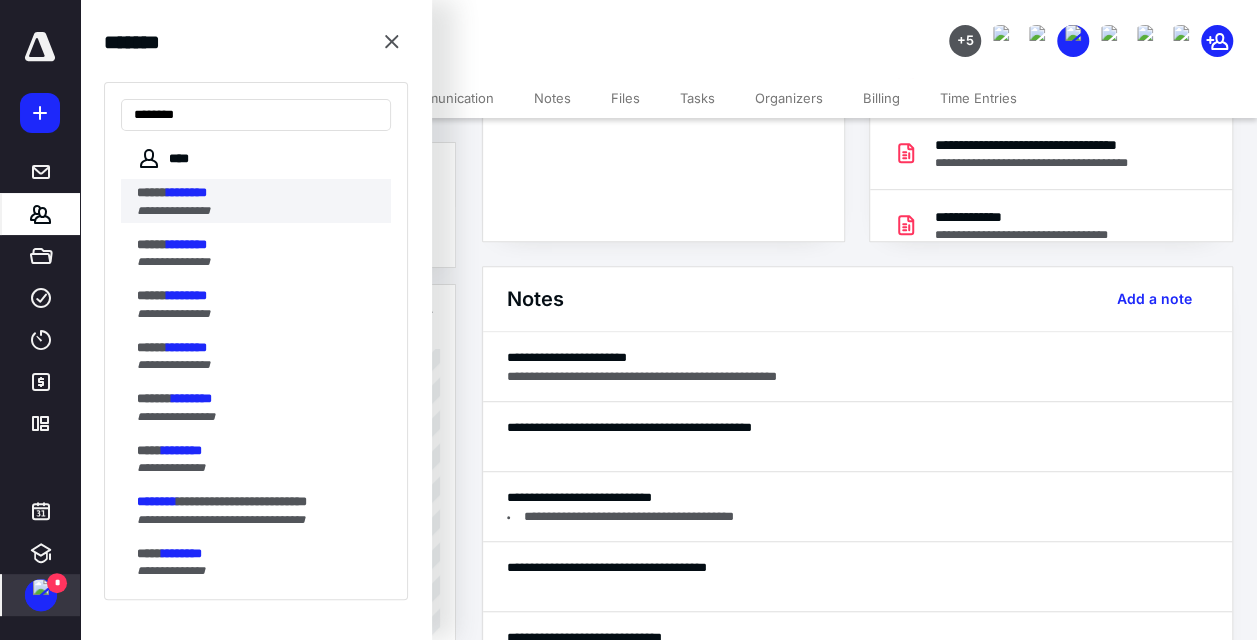 type on "********" 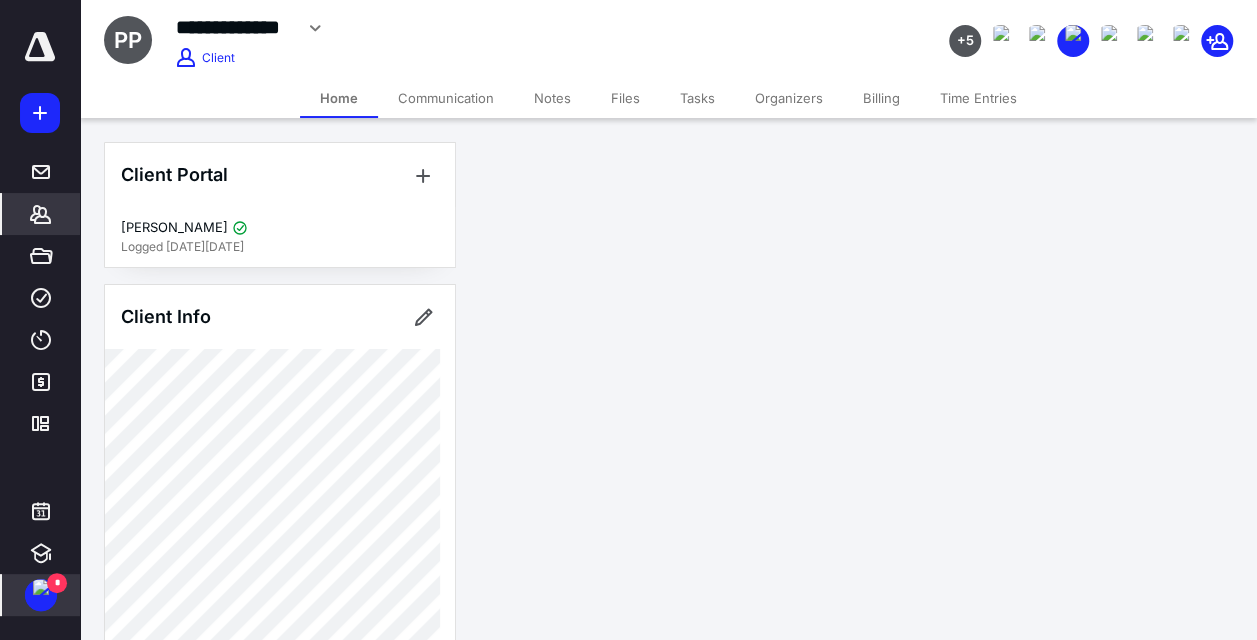 scroll, scrollTop: 0, scrollLeft: 0, axis: both 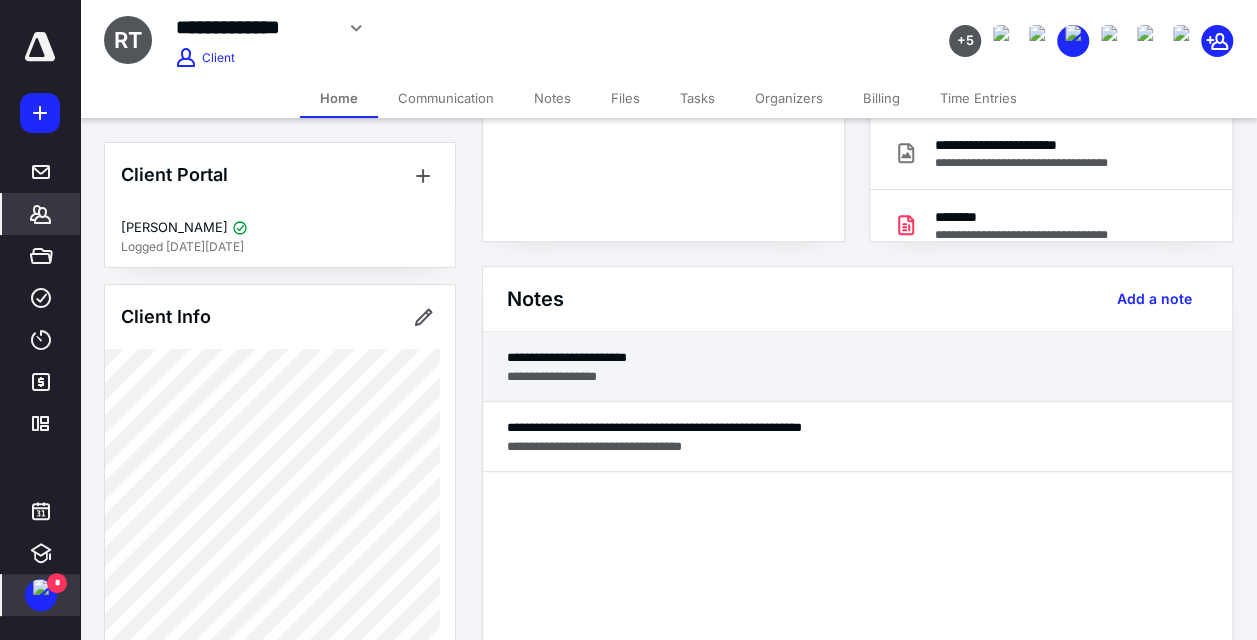click on "**********" at bounding box center (857, 357) 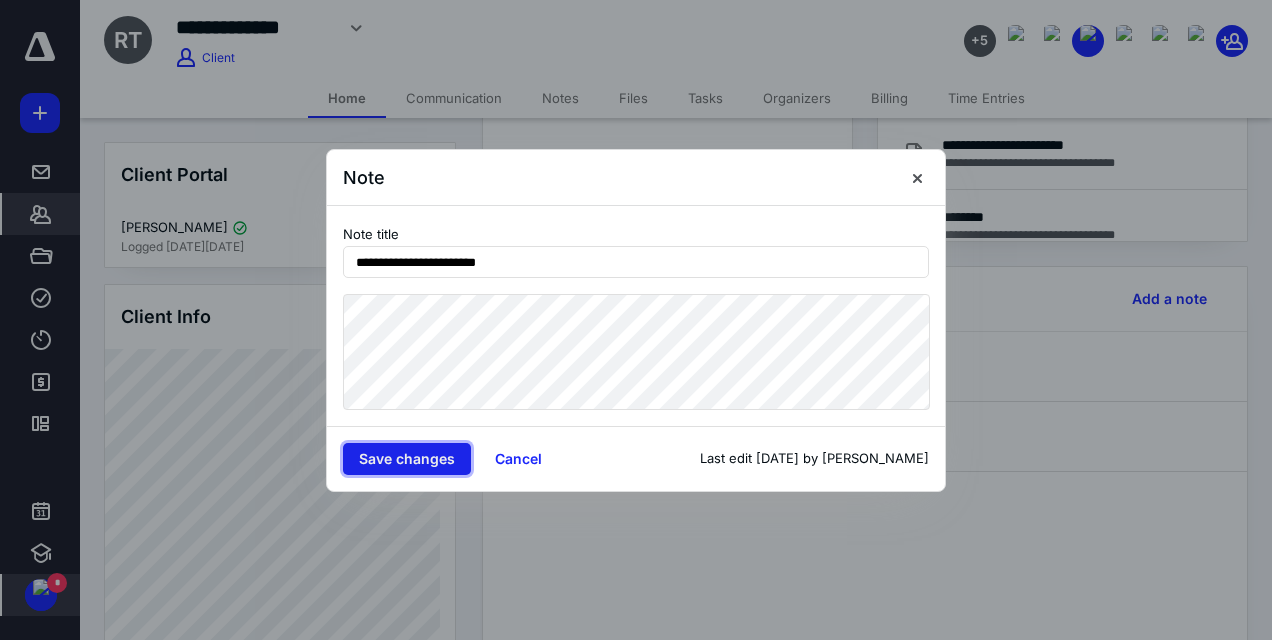 click on "Save changes" at bounding box center (407, 459) 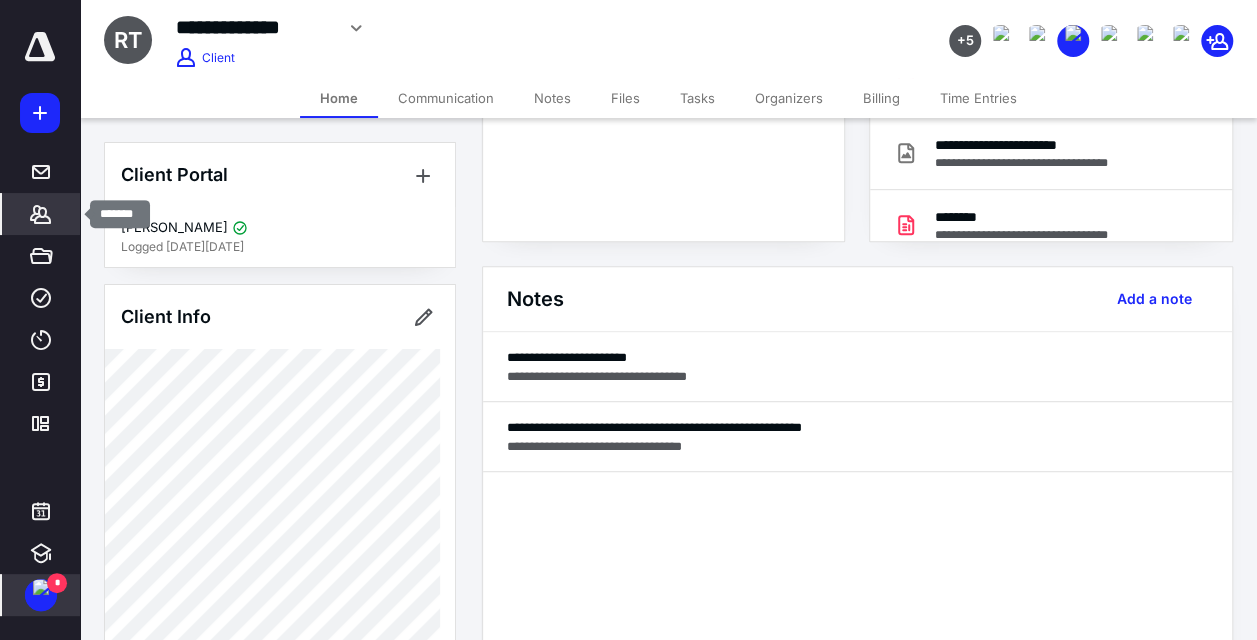 click 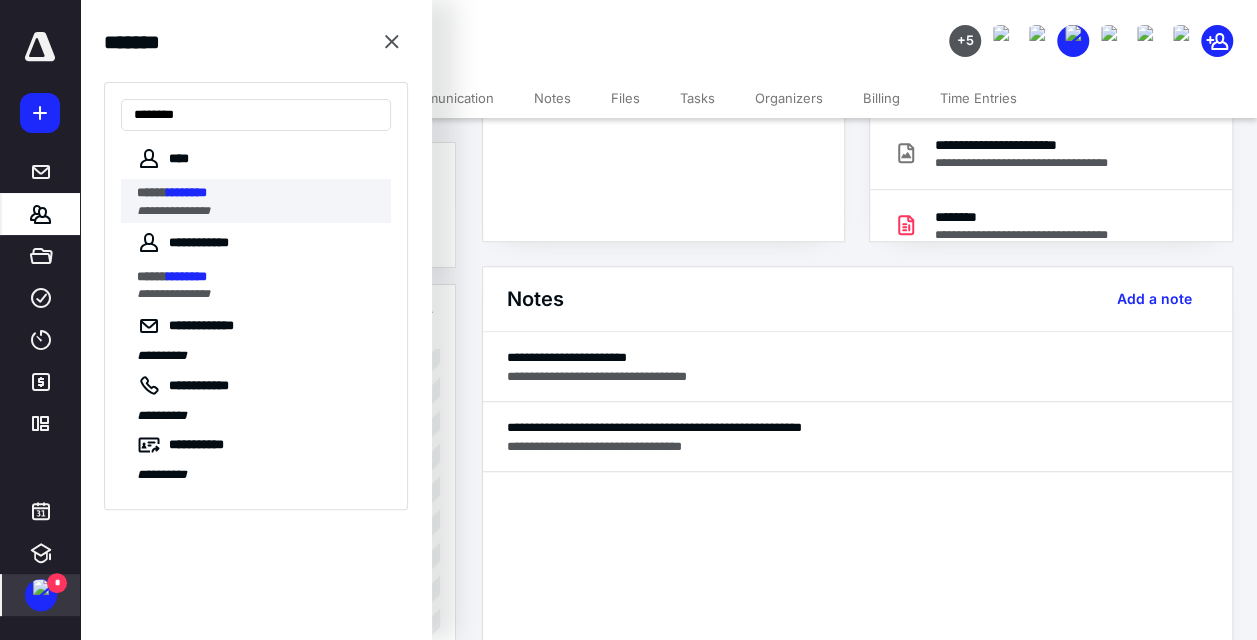 type on "********" 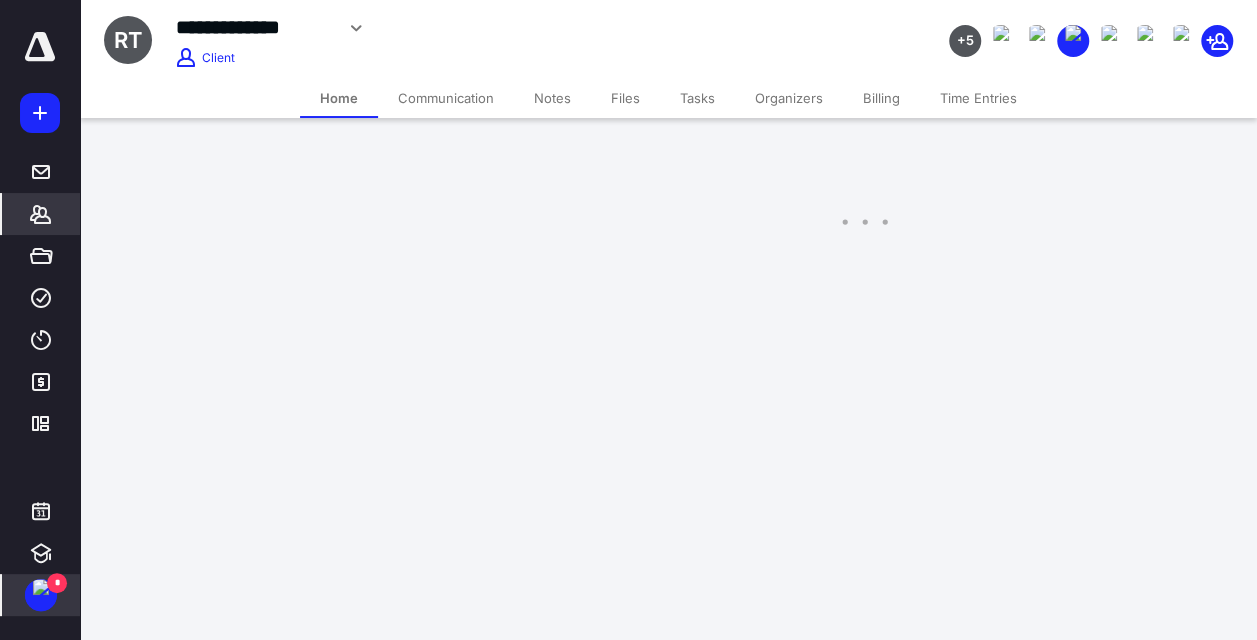 scroll, scrollTop: 0, scrollLeft: 0, axis: both 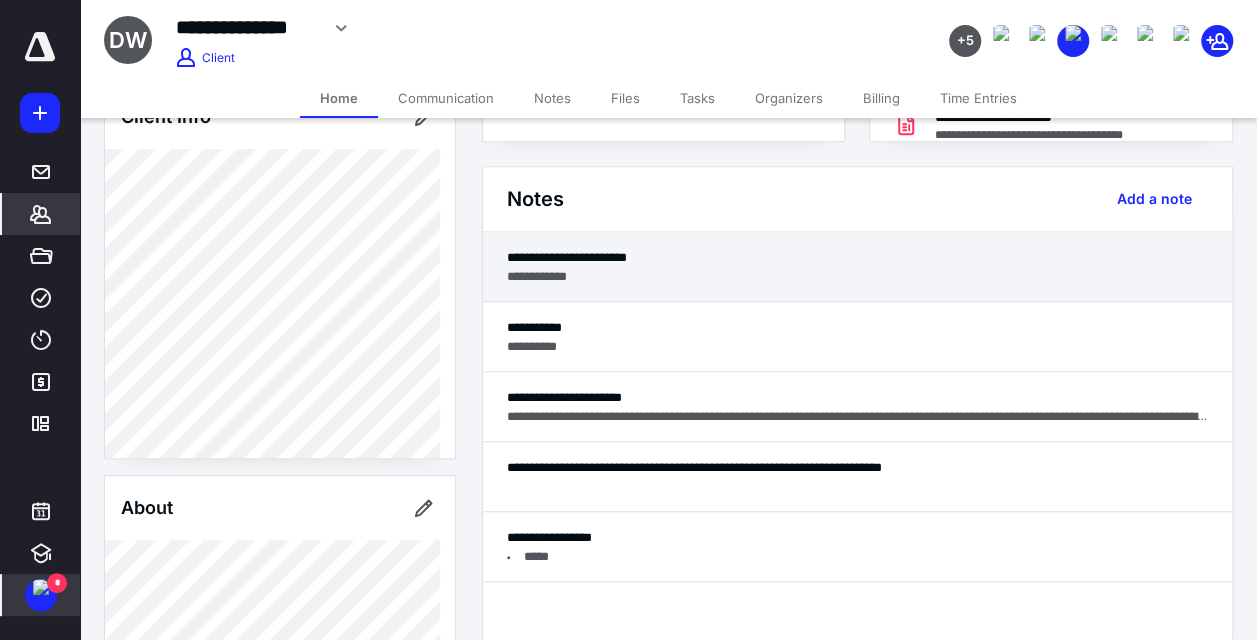 click on "**********" at bounding box center (857, 276) 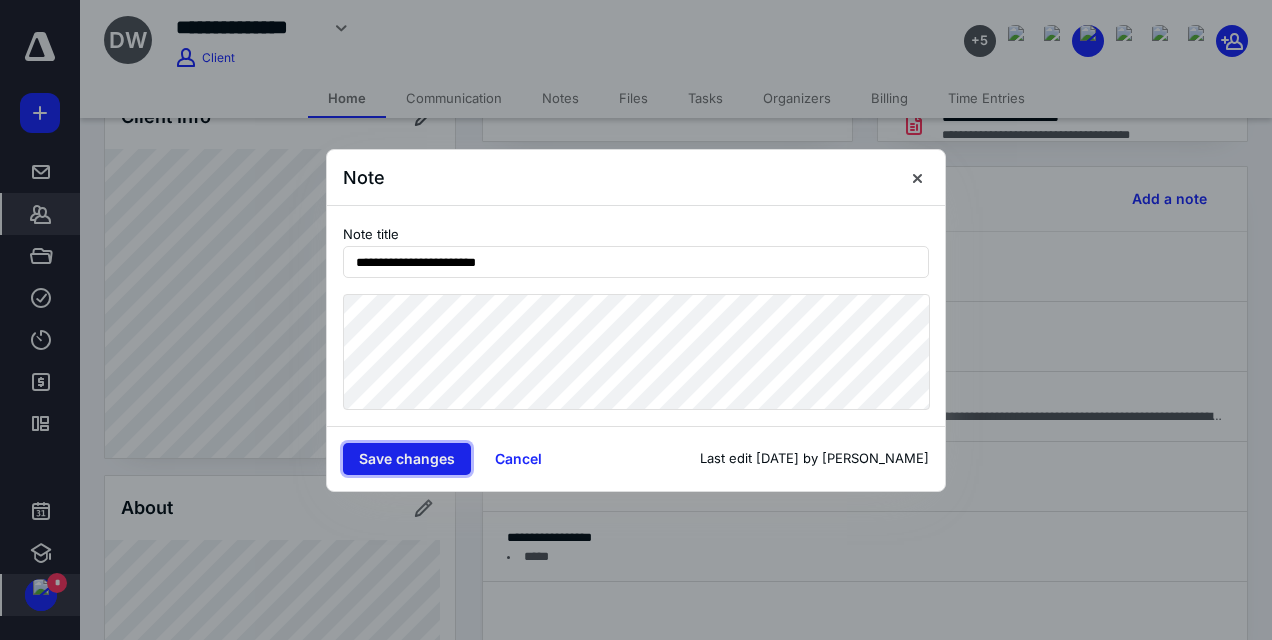 click on "Save changes" at bounding box center (407, 459) 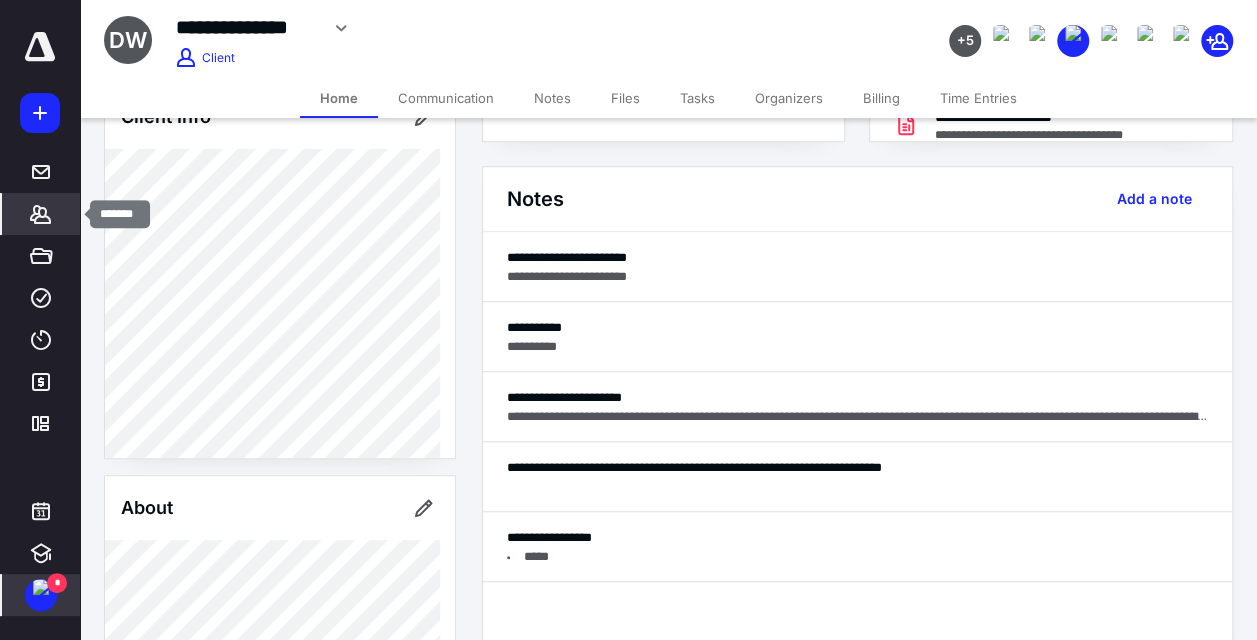 click on "*******" at bounding box center [41, 214] 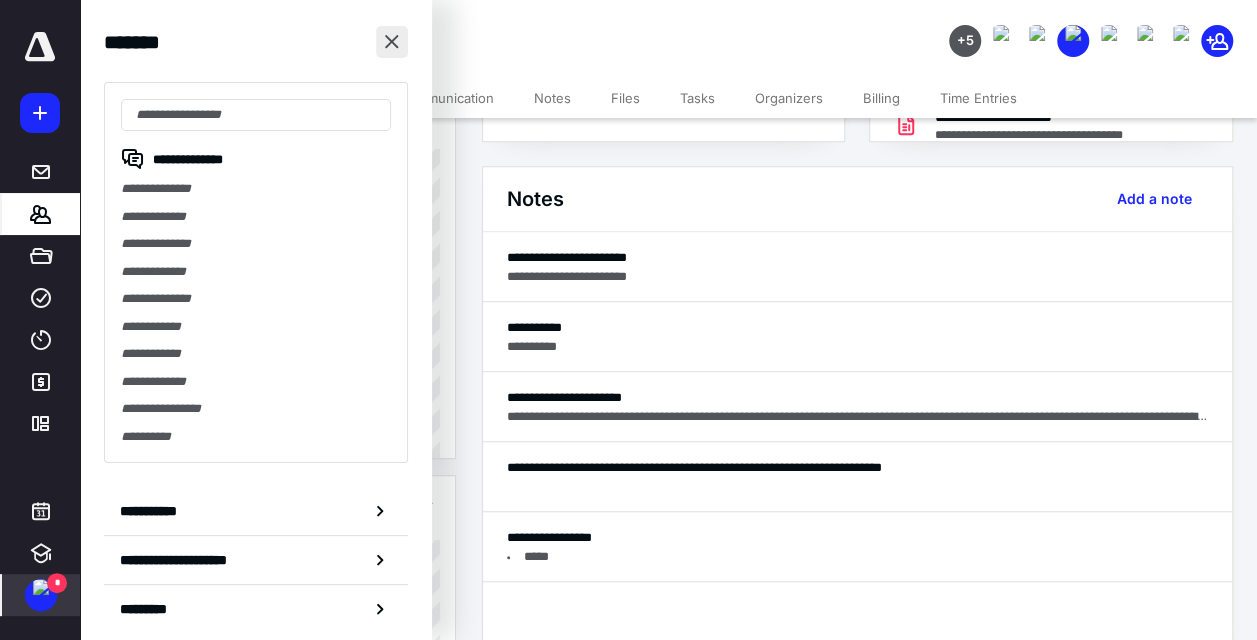 click at bounding box center (392, 42) 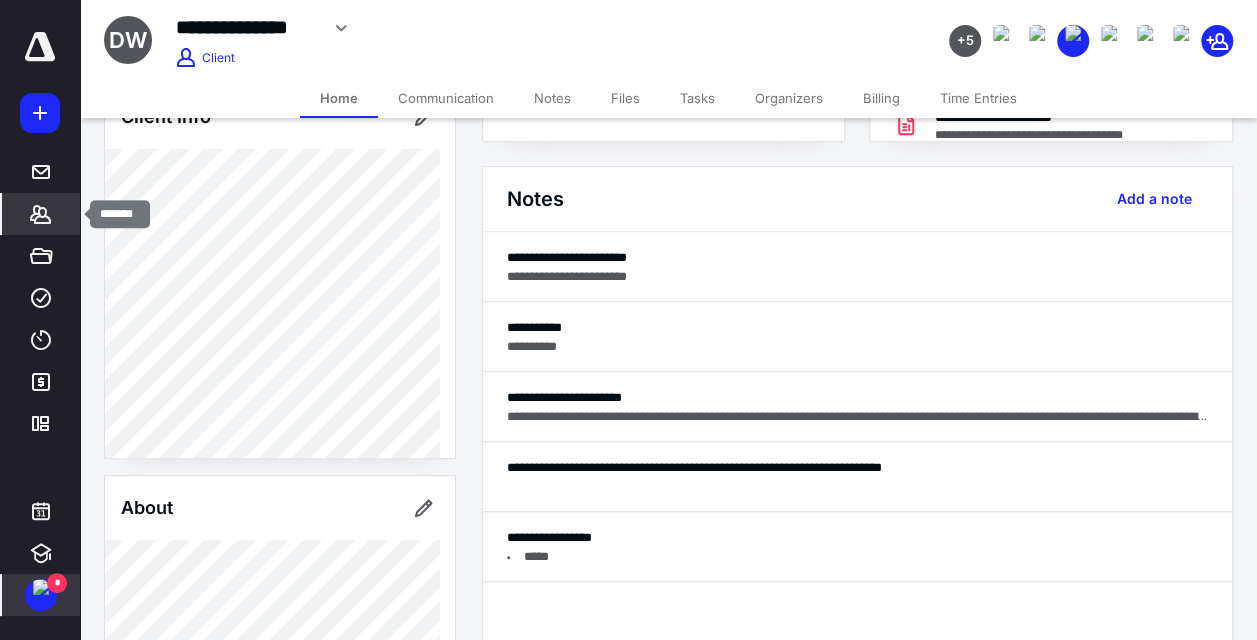click 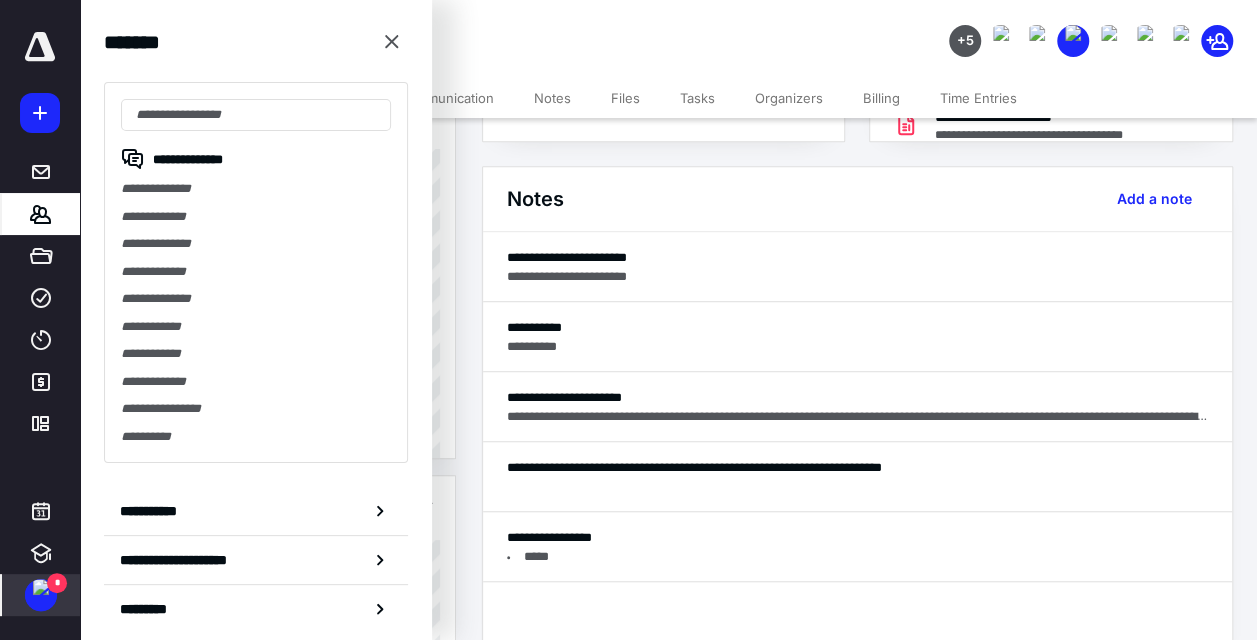 click on "**********" at bounding box center (256, 382) 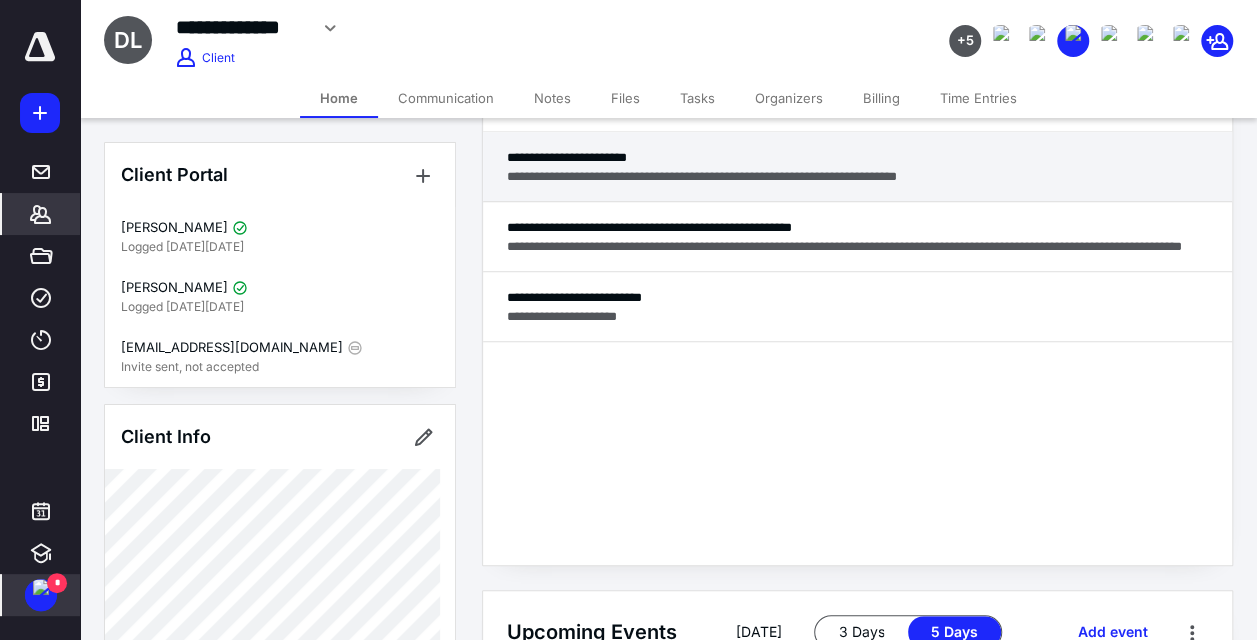 scroll, scrollTop: 500, scrollLeft: 0, axis: vertical 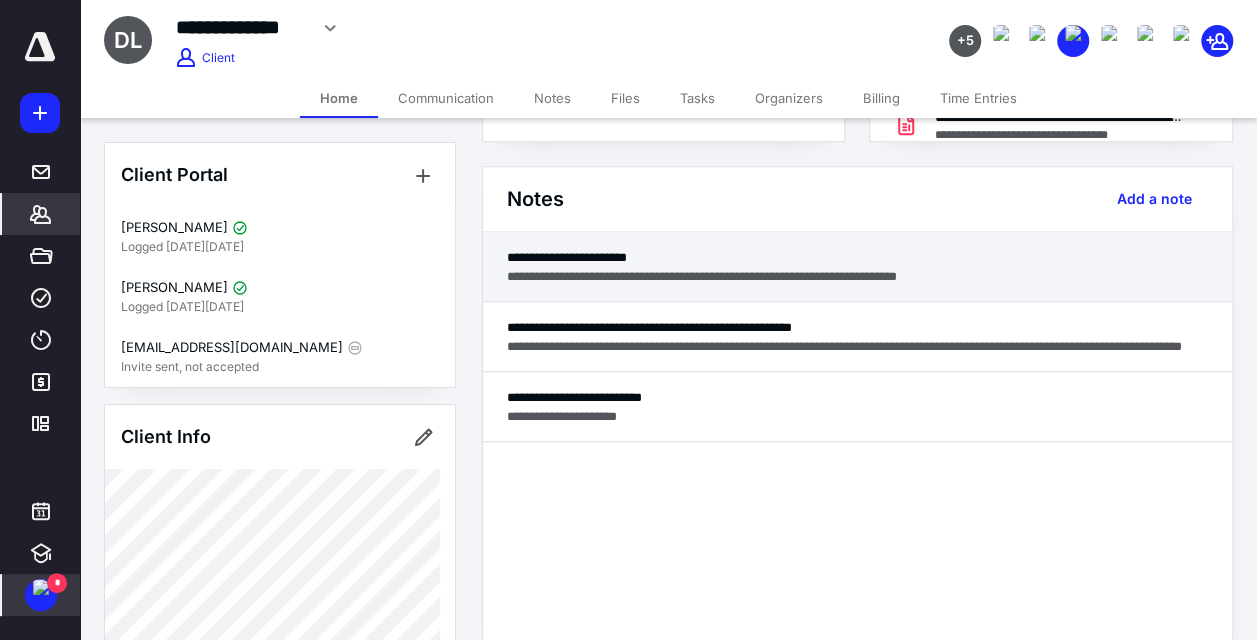 click on "**********" at bounding box center [857, 276] 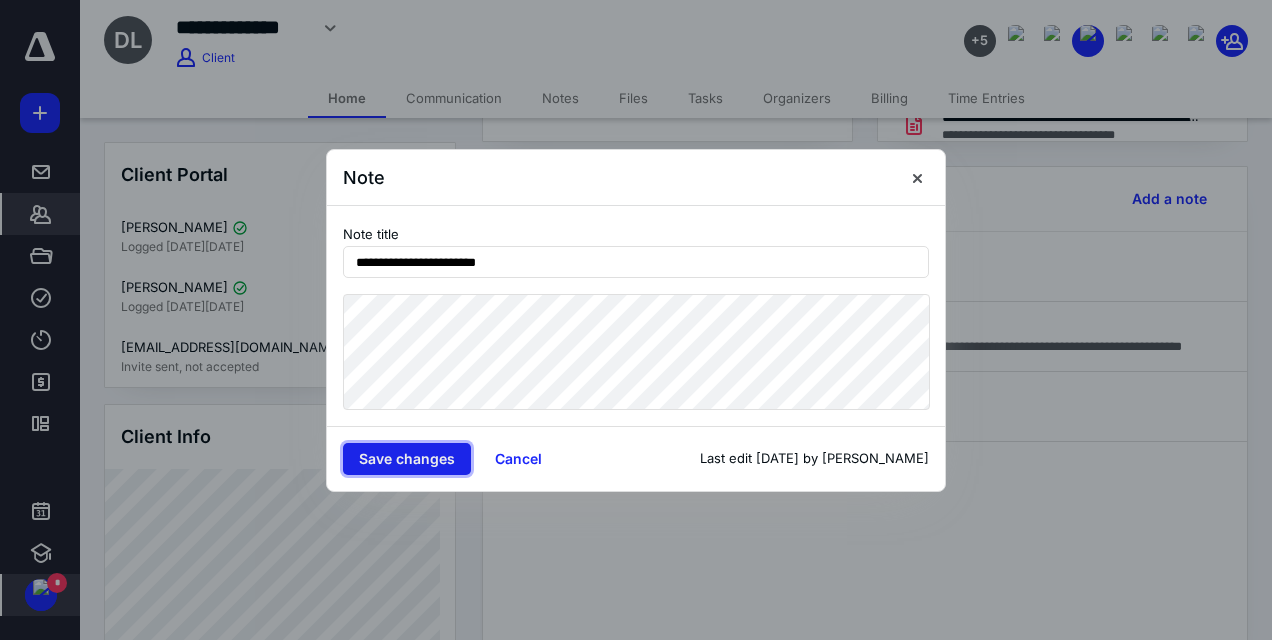 click on "Save changes" at bounding box center [407, 459] 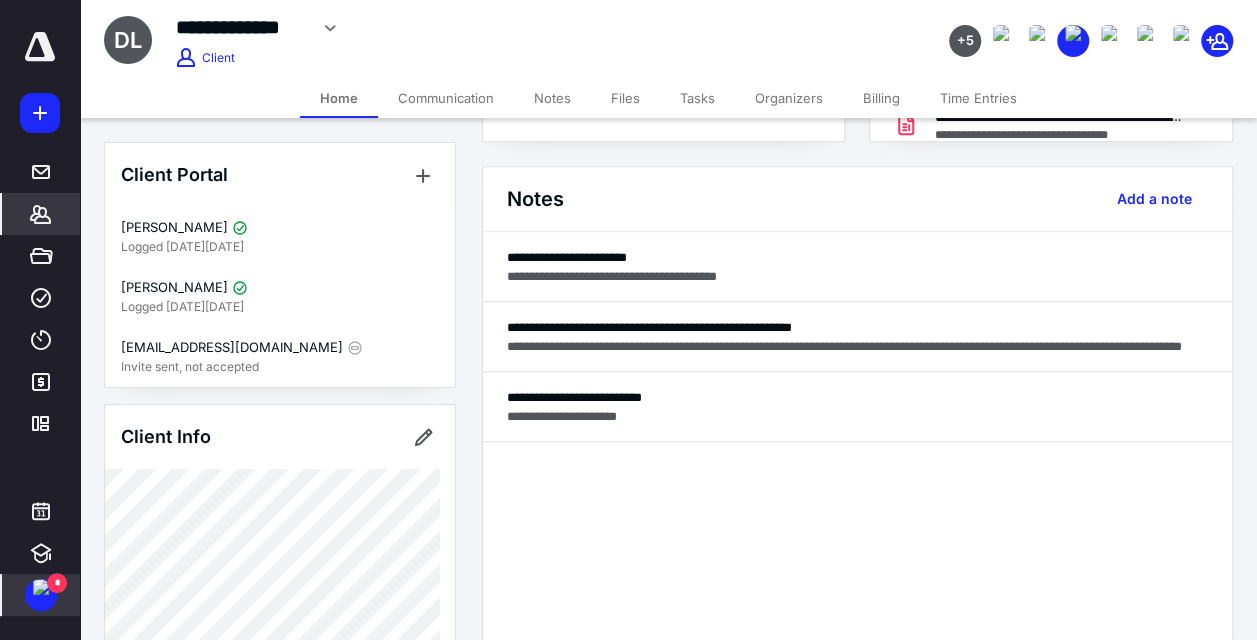 click on "*" at bounding box center (57, 583) 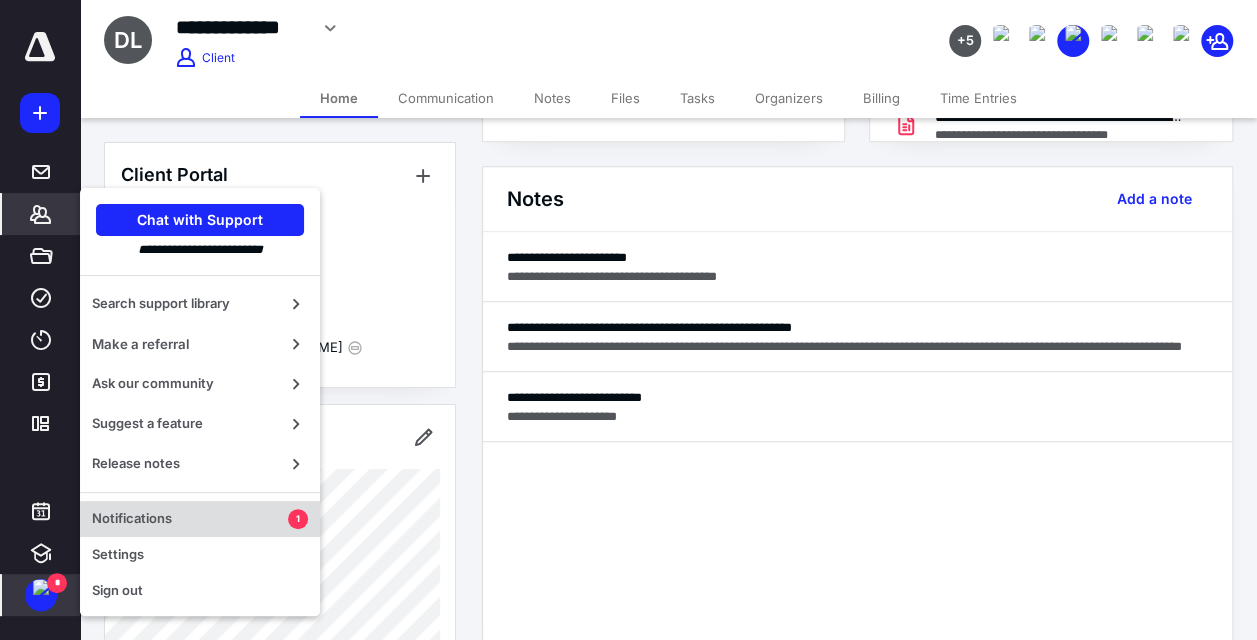 click on "Notifications" at bounding box center [190, 519] 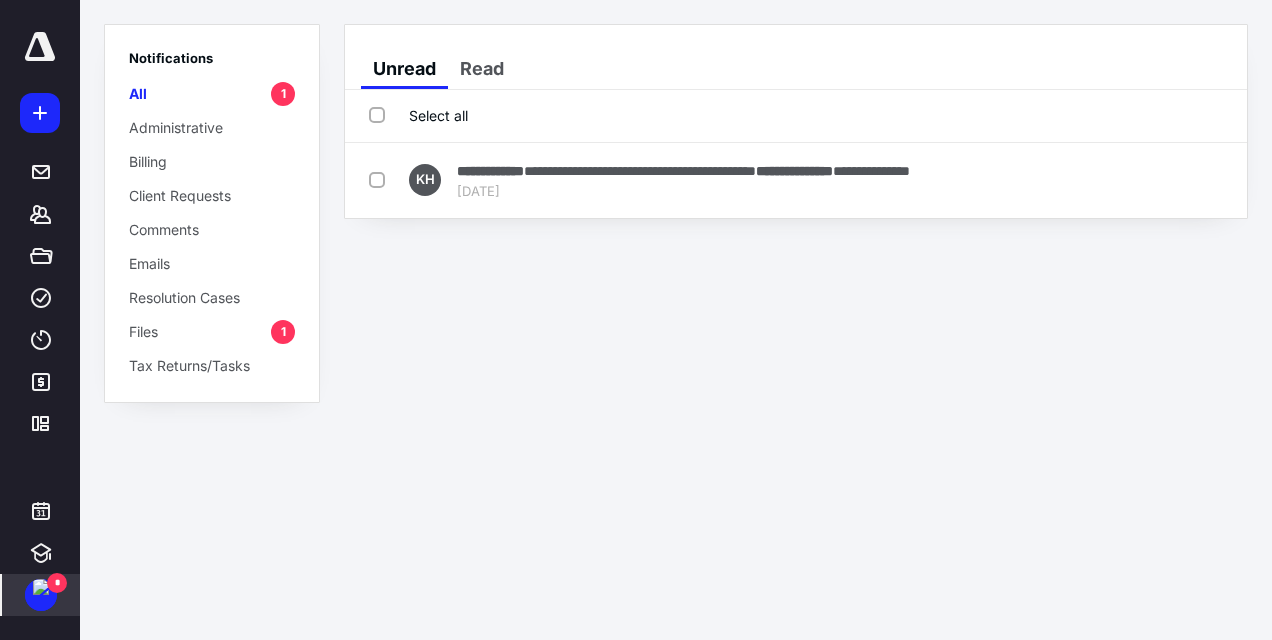 click on "Files 1" at bounding box center [212, 331] 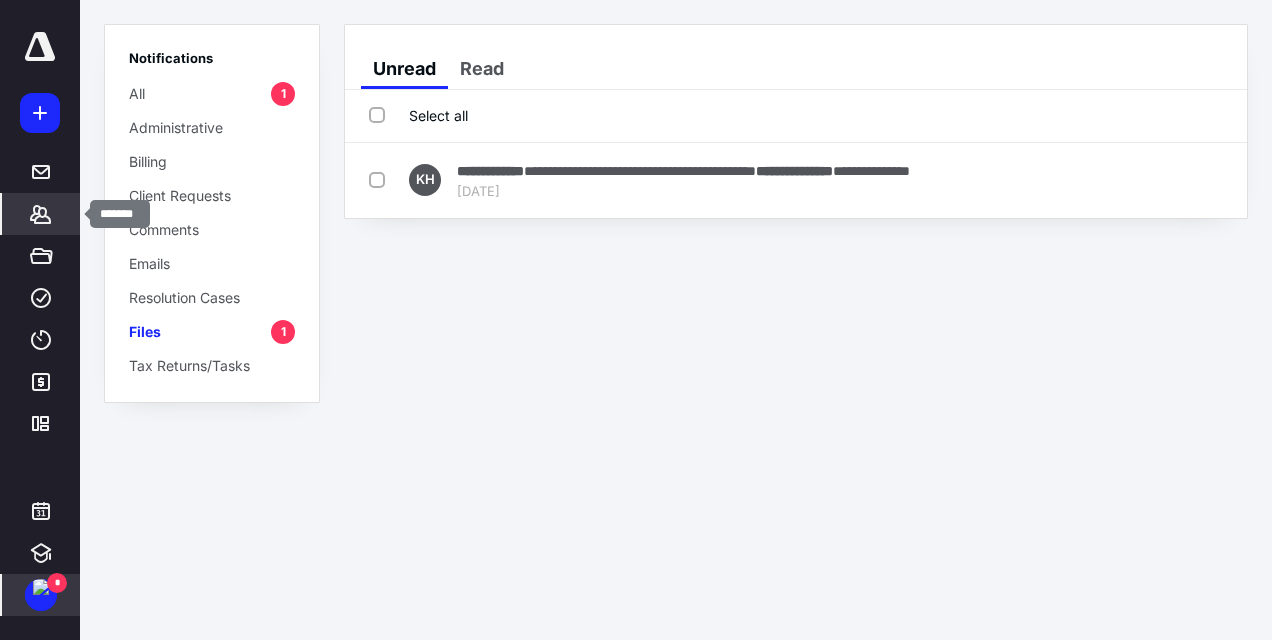 click 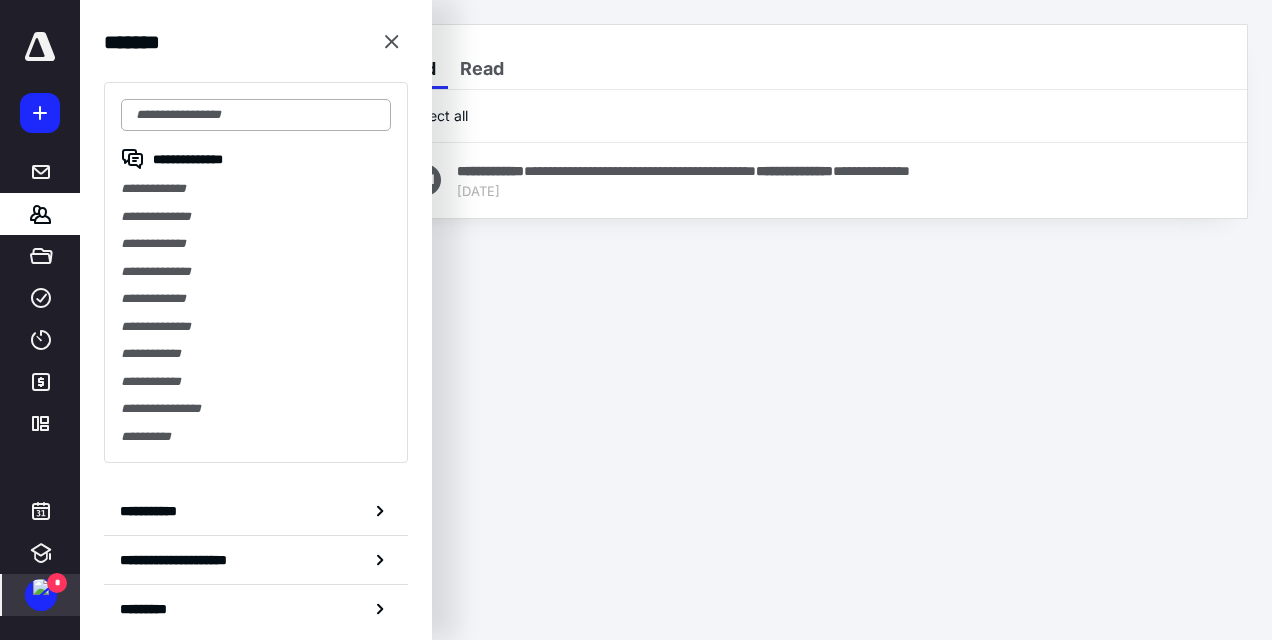 click at bounding box center (256, 115) 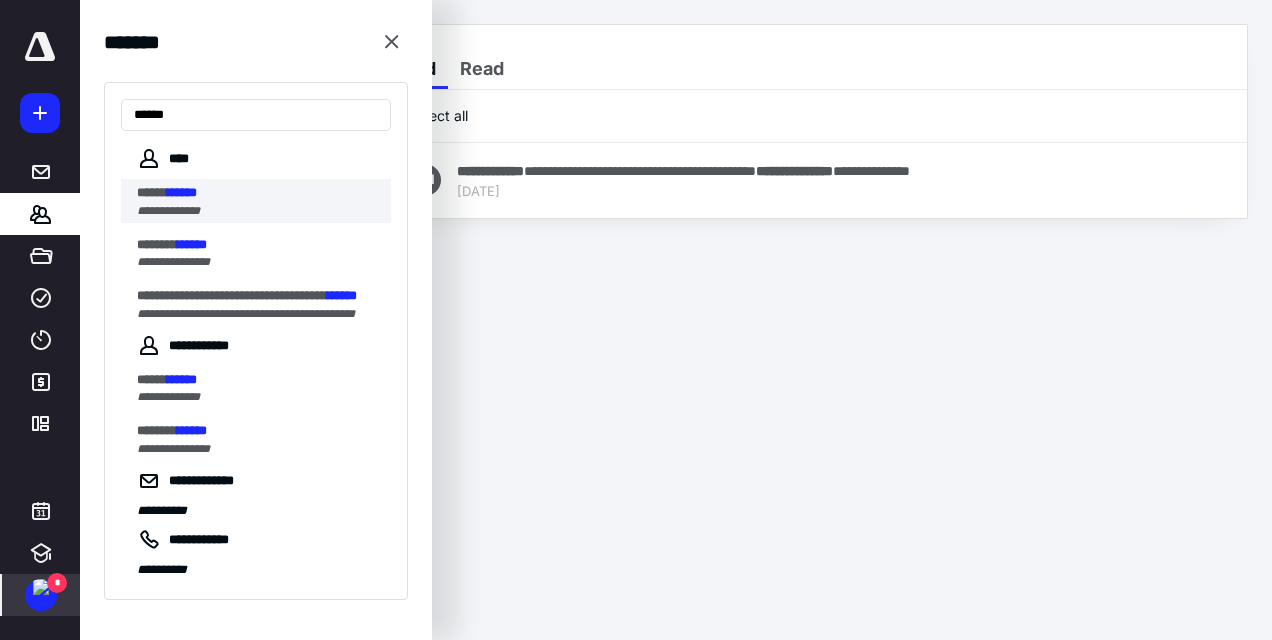type on "******" 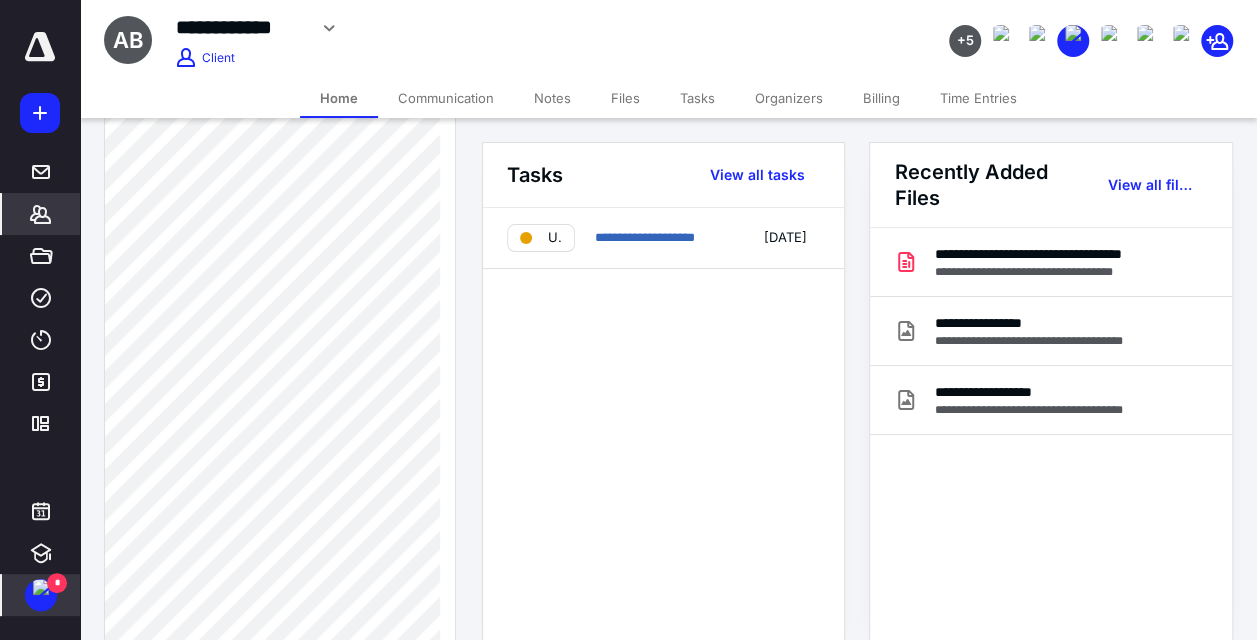 scroll, scrollTop: 1100, scrollLeft: 0, axis: vertical 